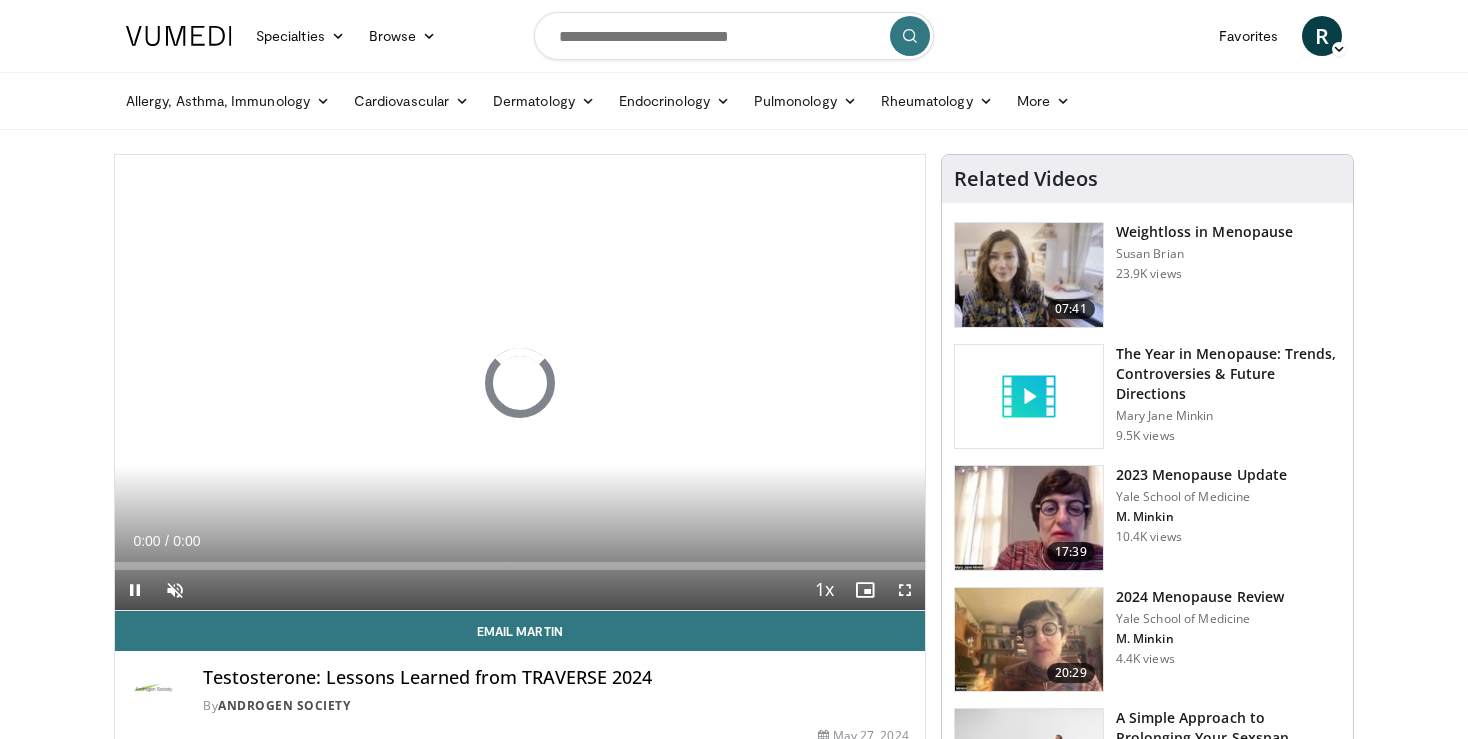 scroll, scrollTop: 0, scrollLeft: 0, axis: both 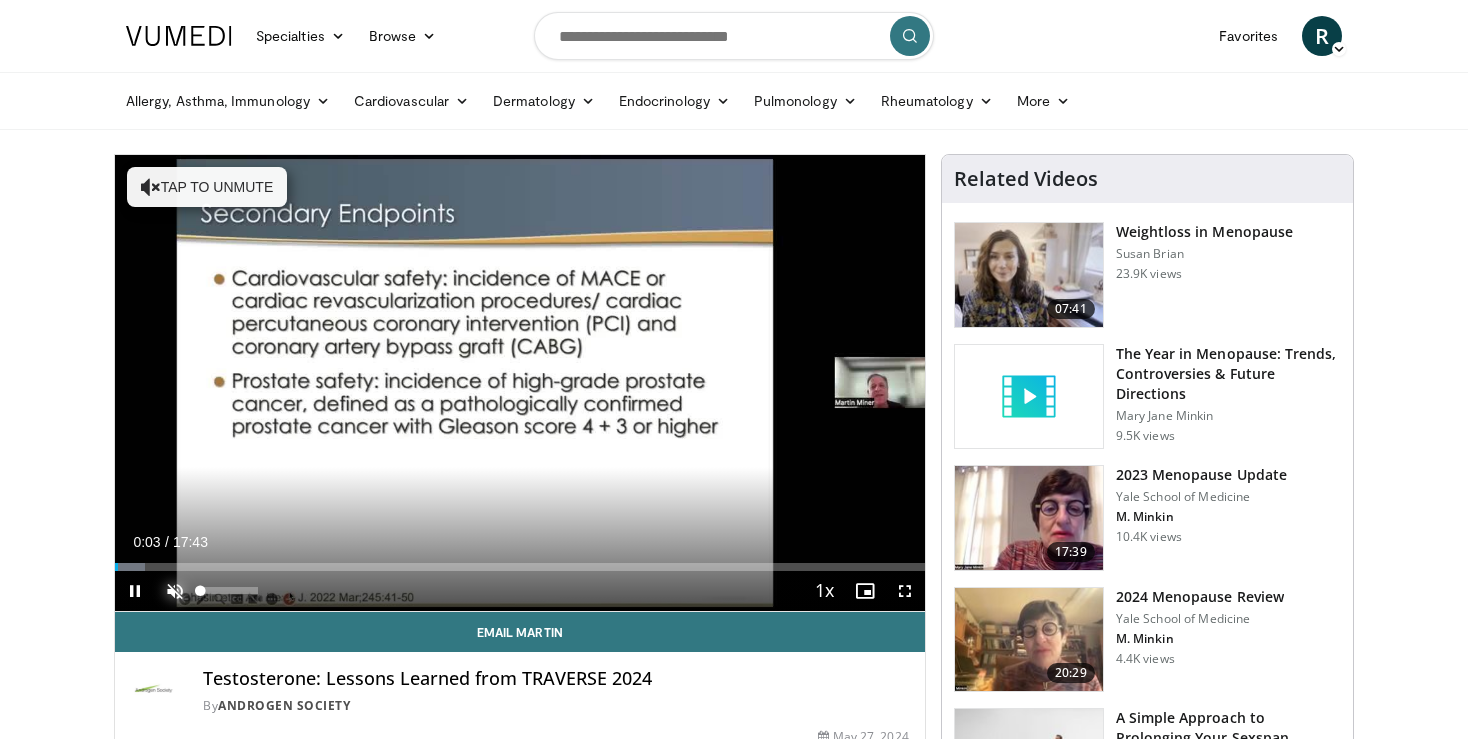 click at bounding box center (175, 591) 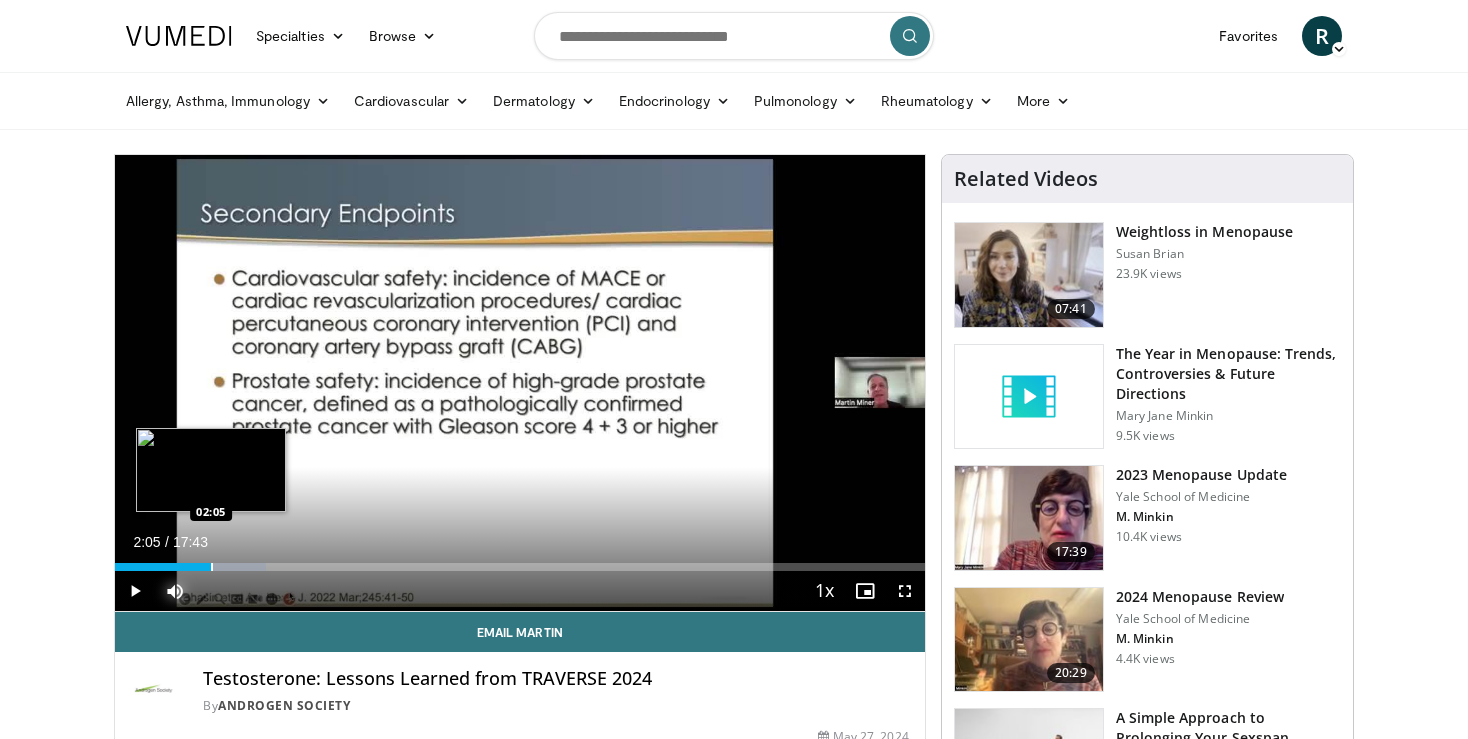 click at bounding box center (212, 567) 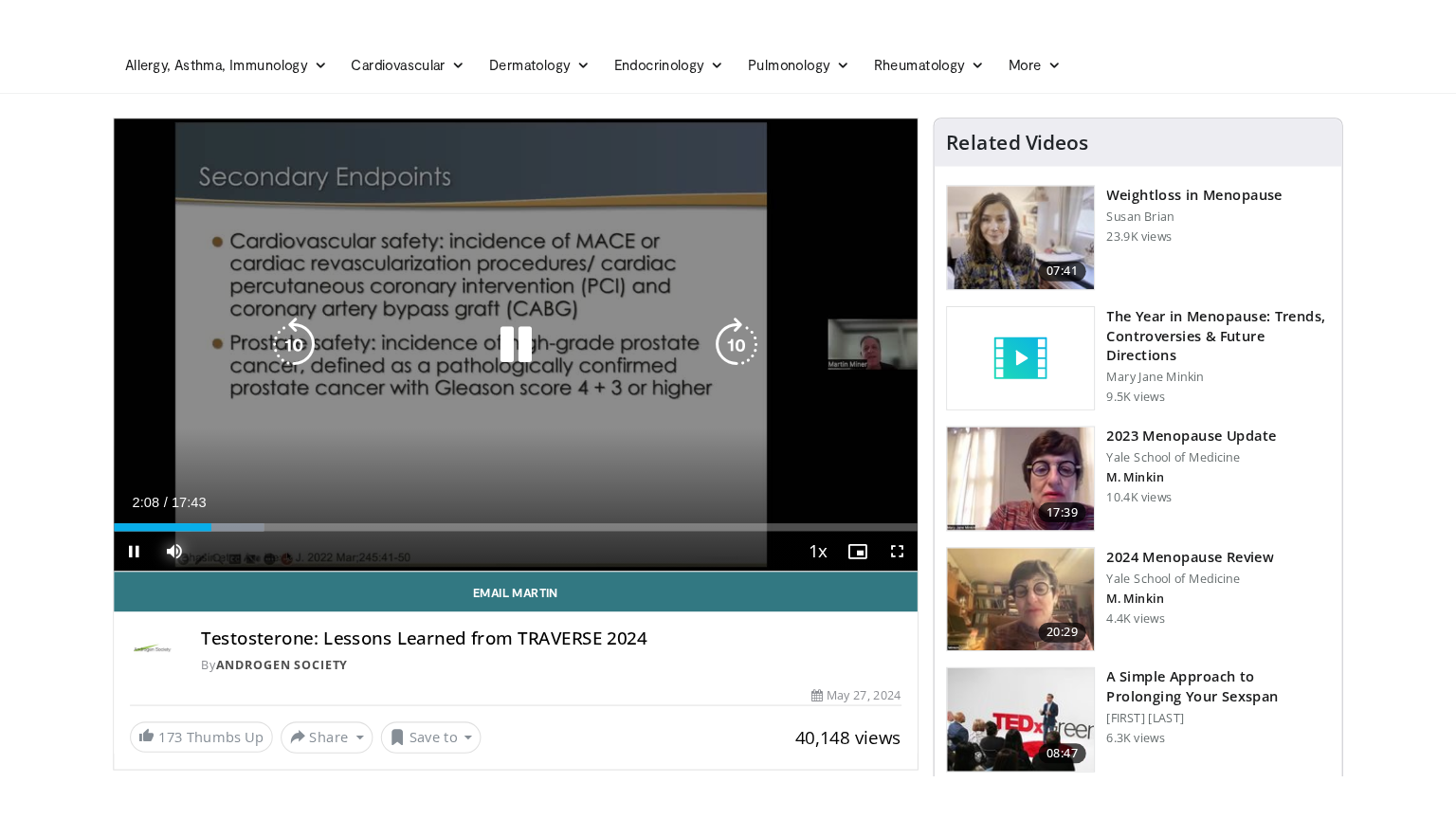 scroll, scrollTop: 100, scrollLeft: 0, axis: vertical 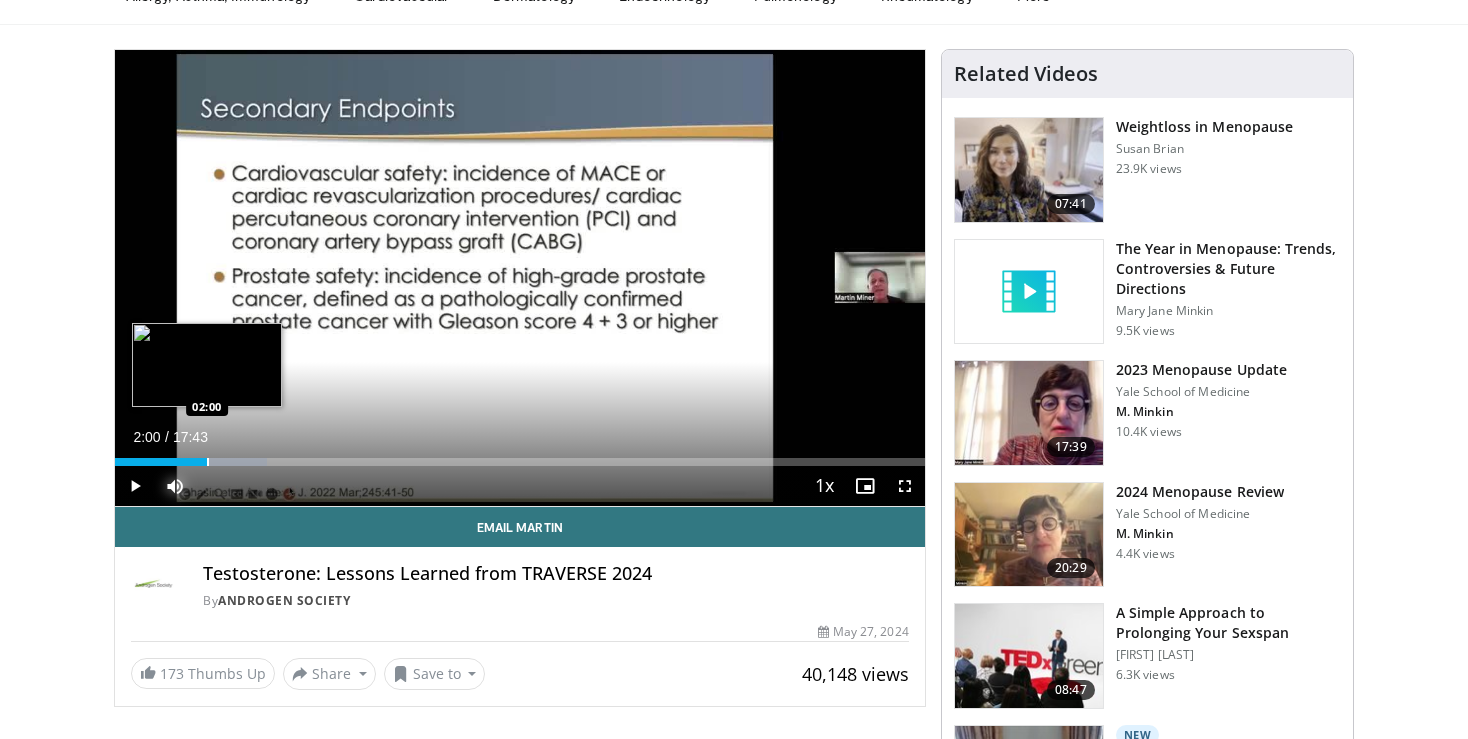 click at bounding box center (208, 462) 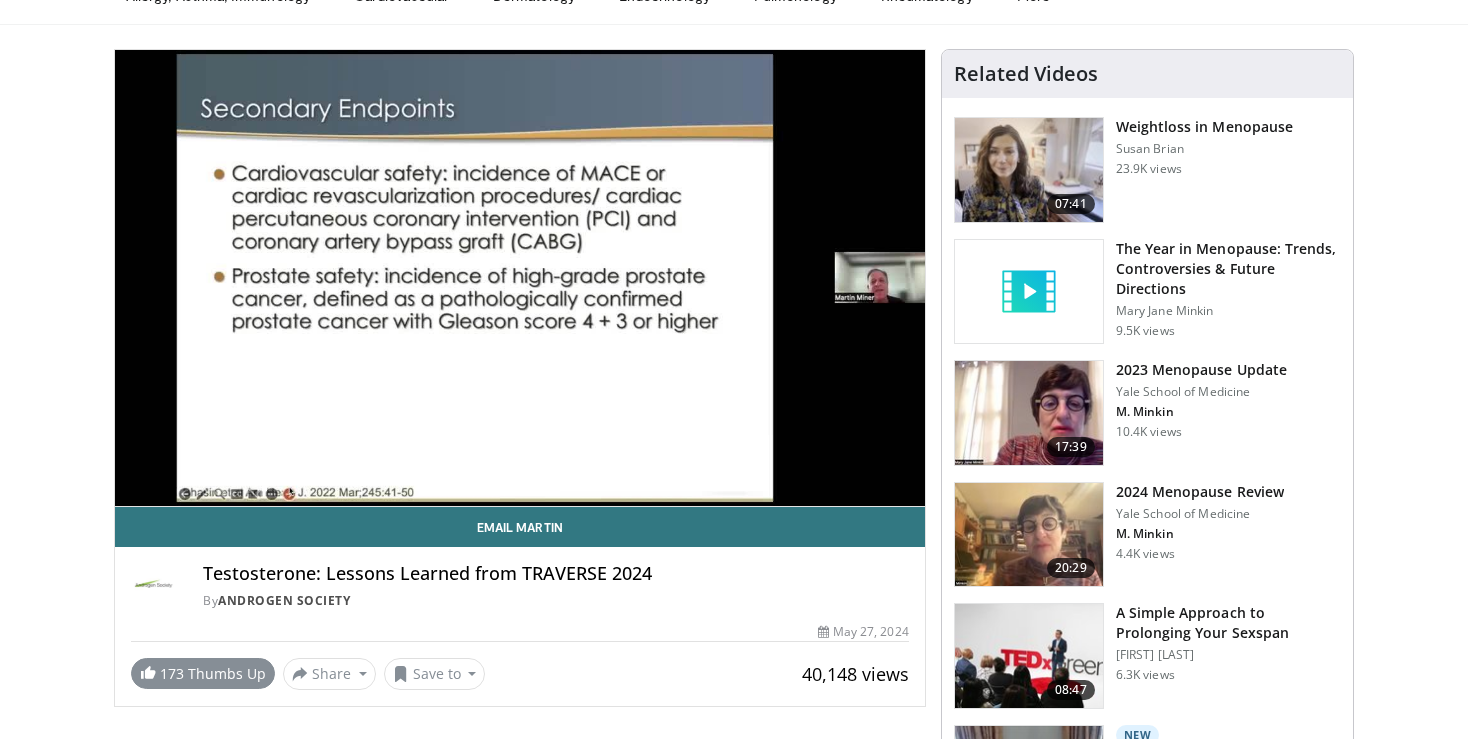 type 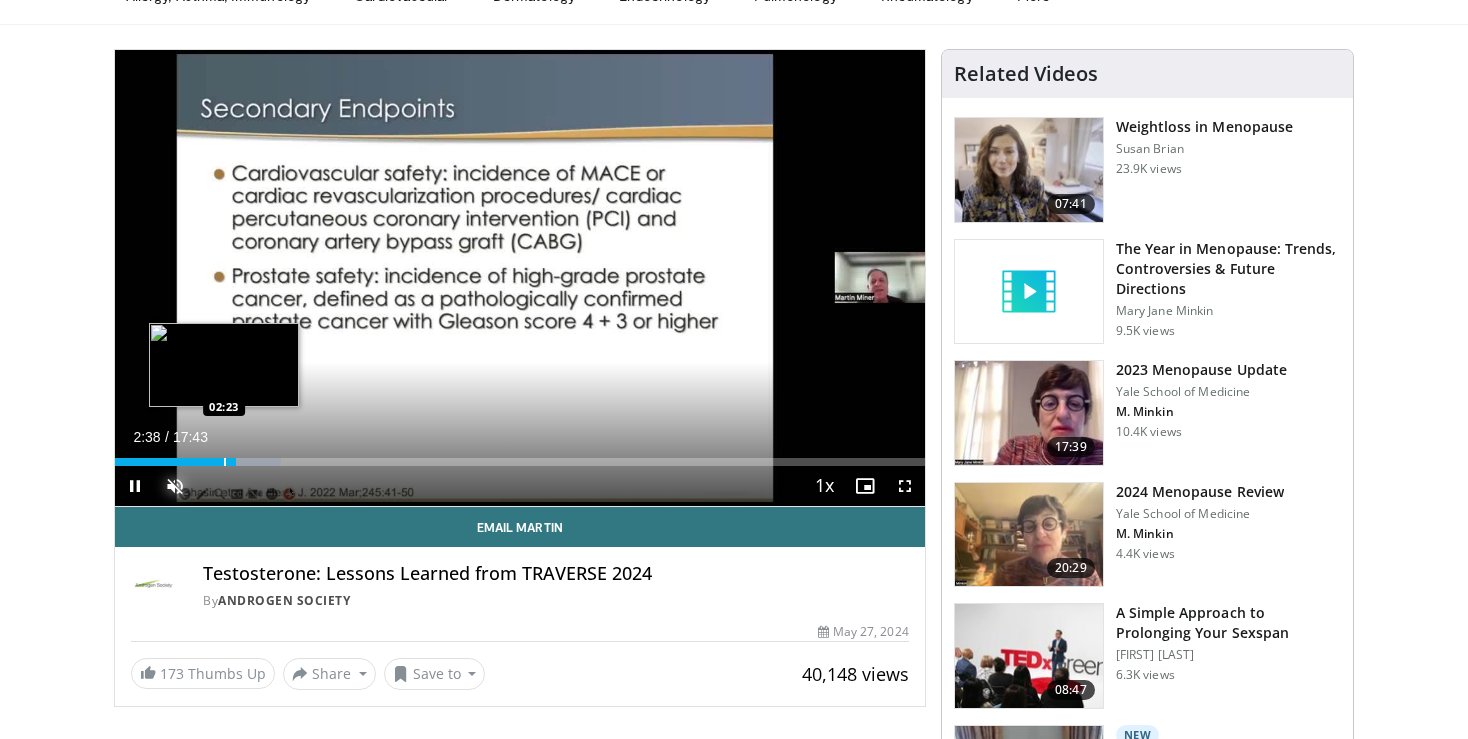 click at bounding box center (225, 462) 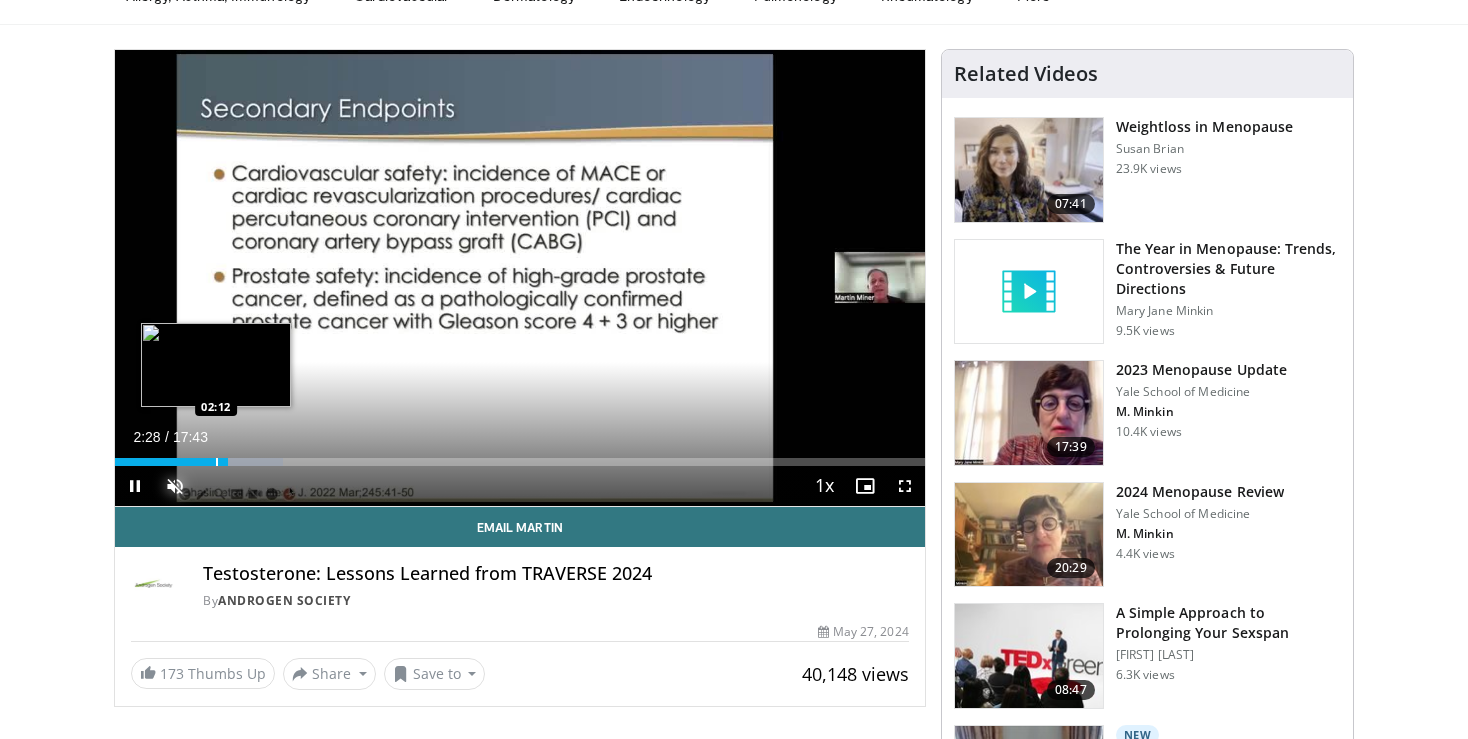 click at bounding box center (217, 462) 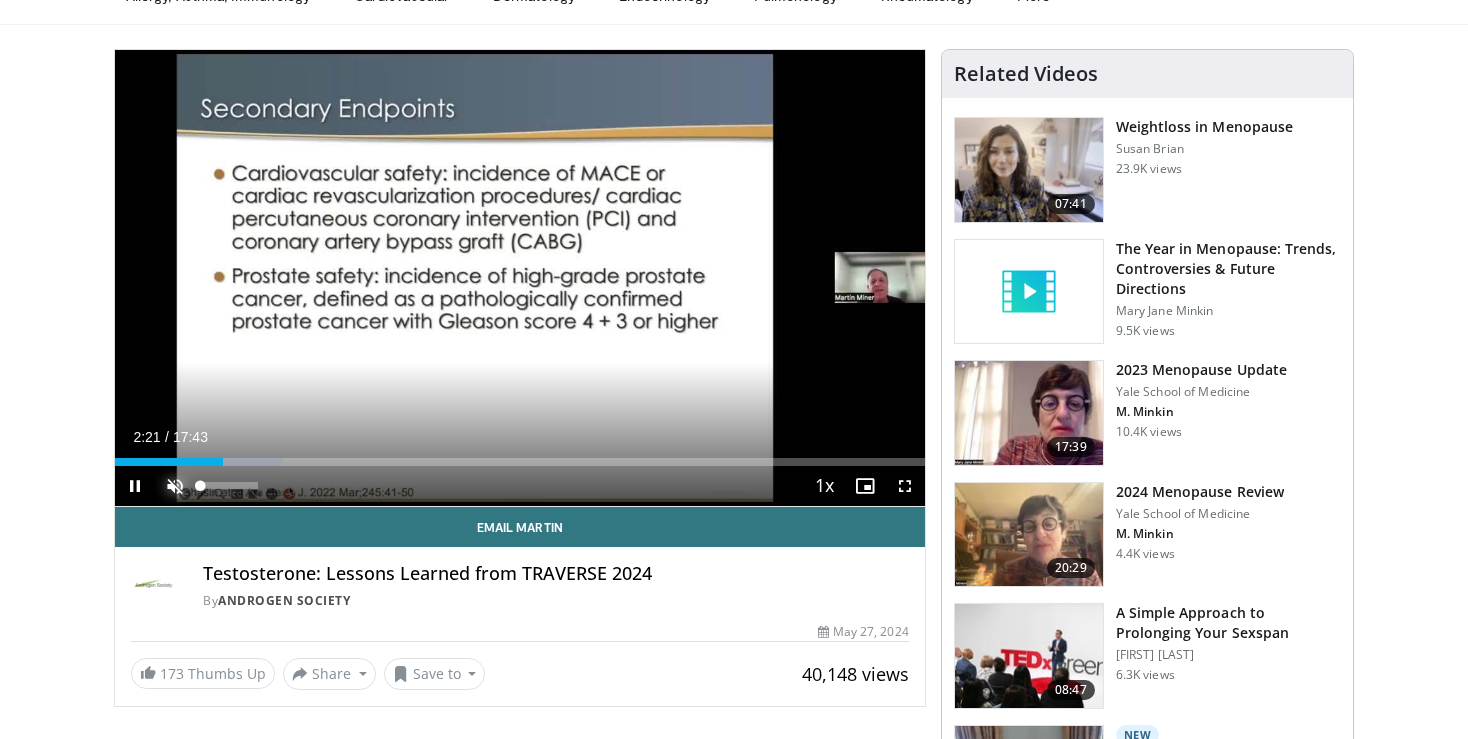 click at bounding box center [175, 486] 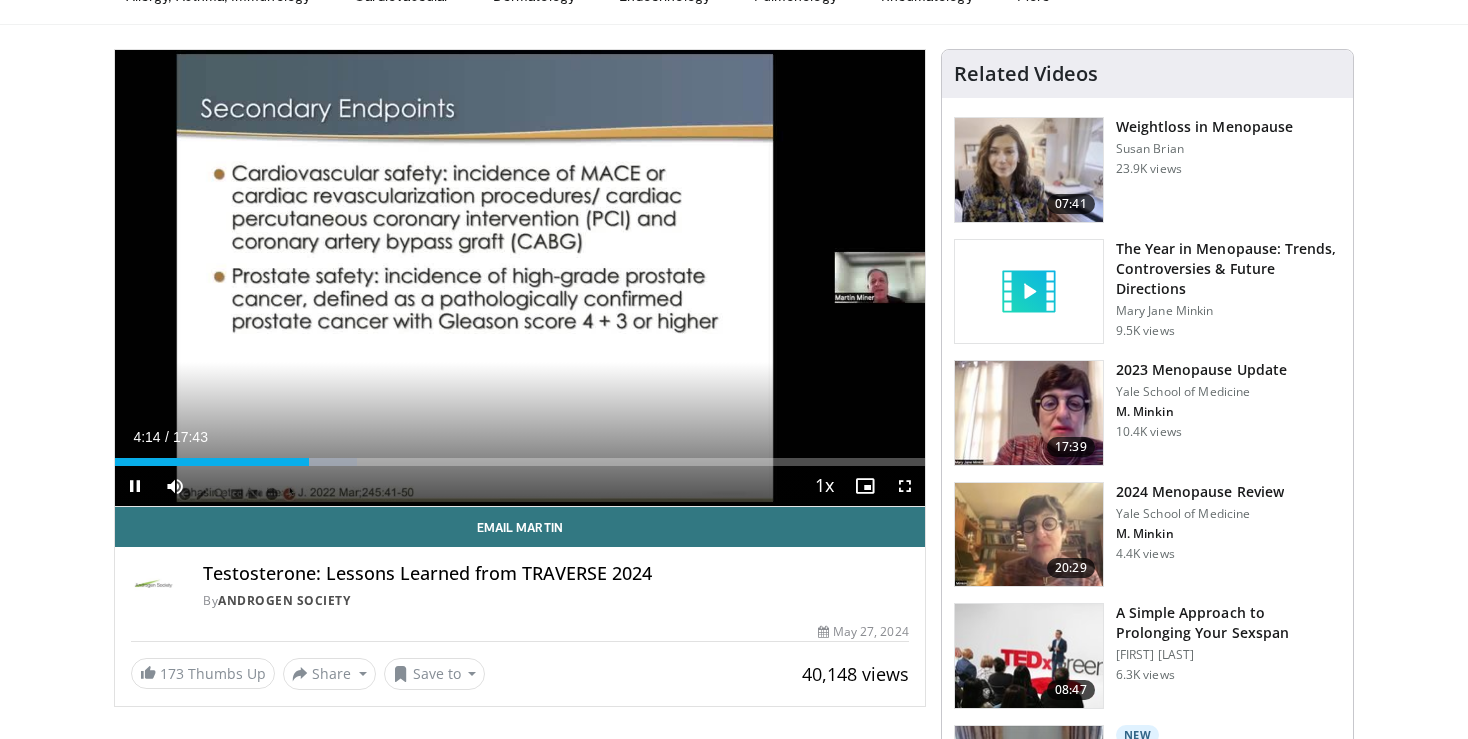 click on "**********" at bounding box center (520, 278) 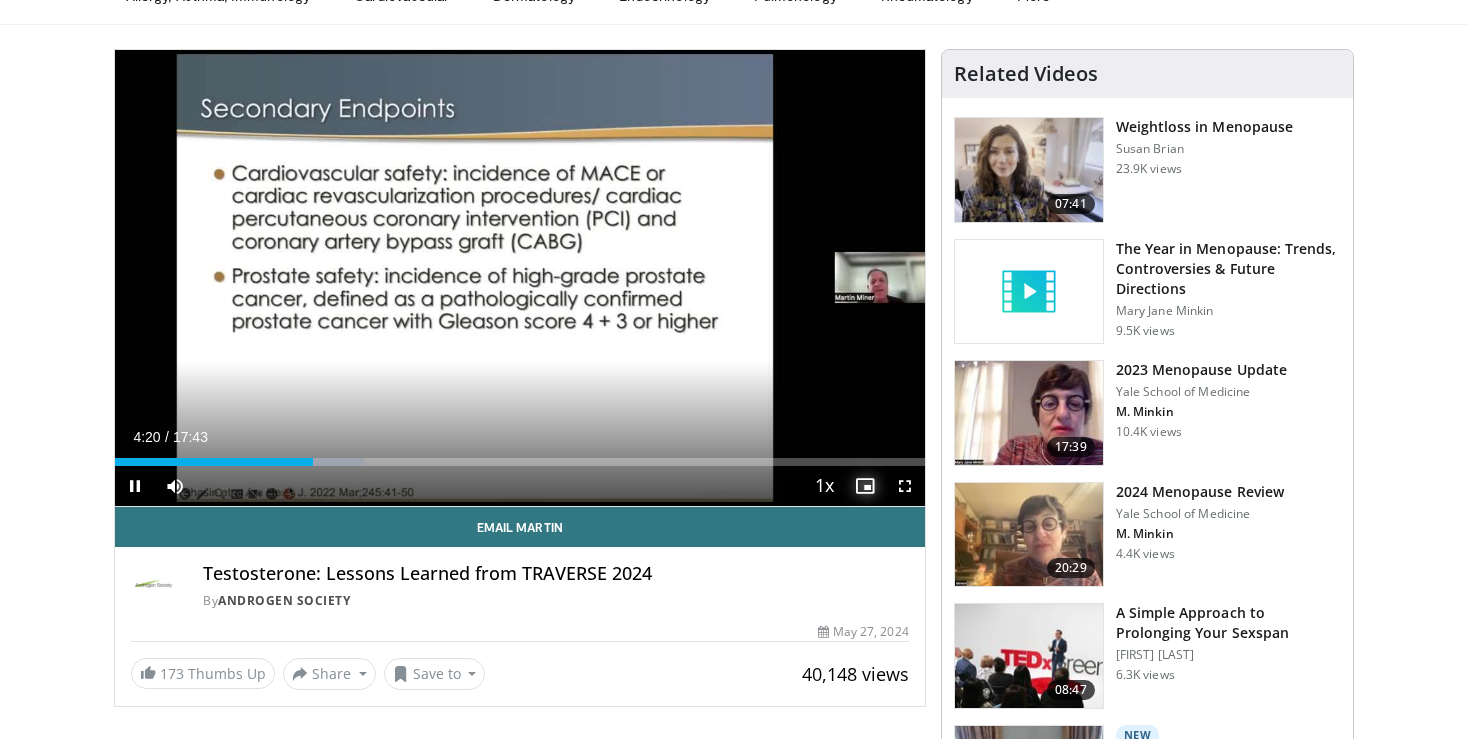 click at bounding box center (865, 486) 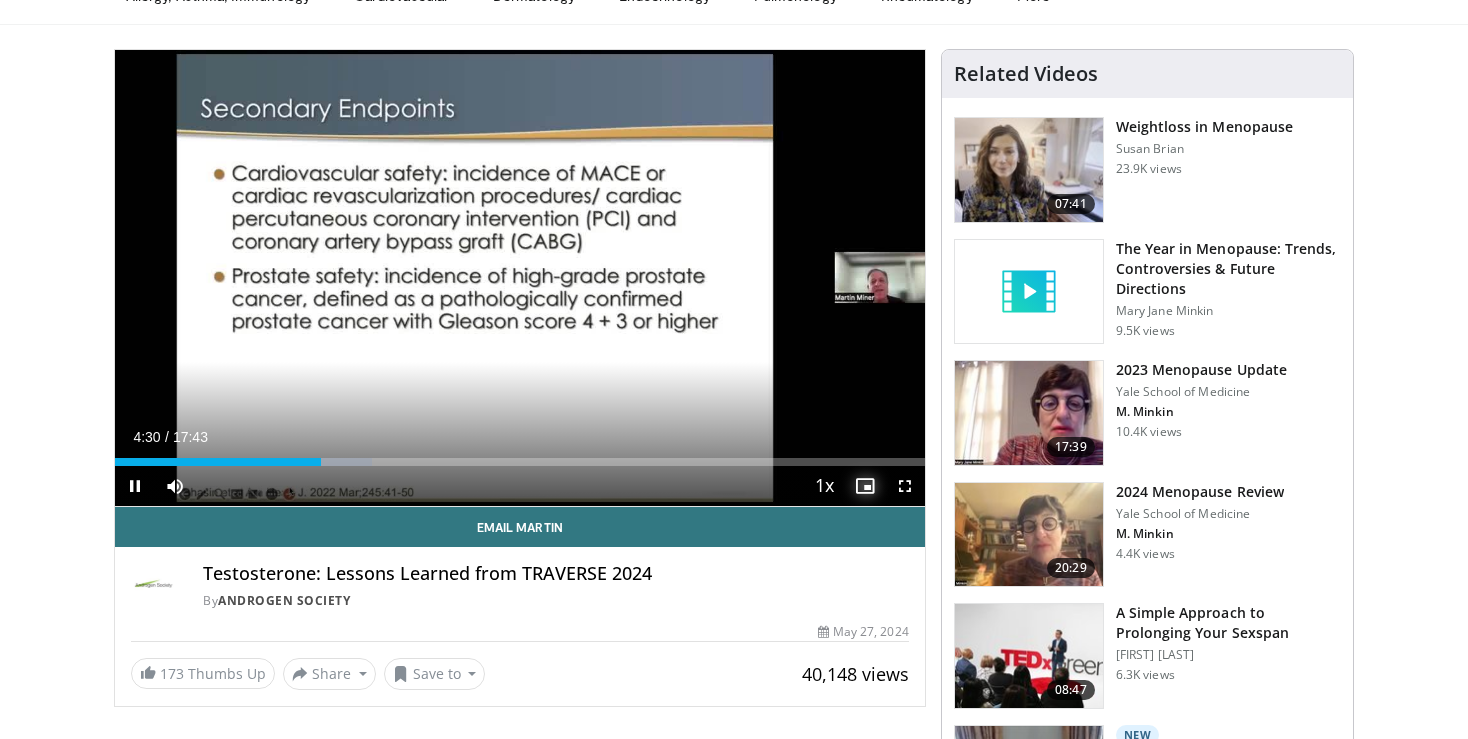 click at bounding box center (865, 486) 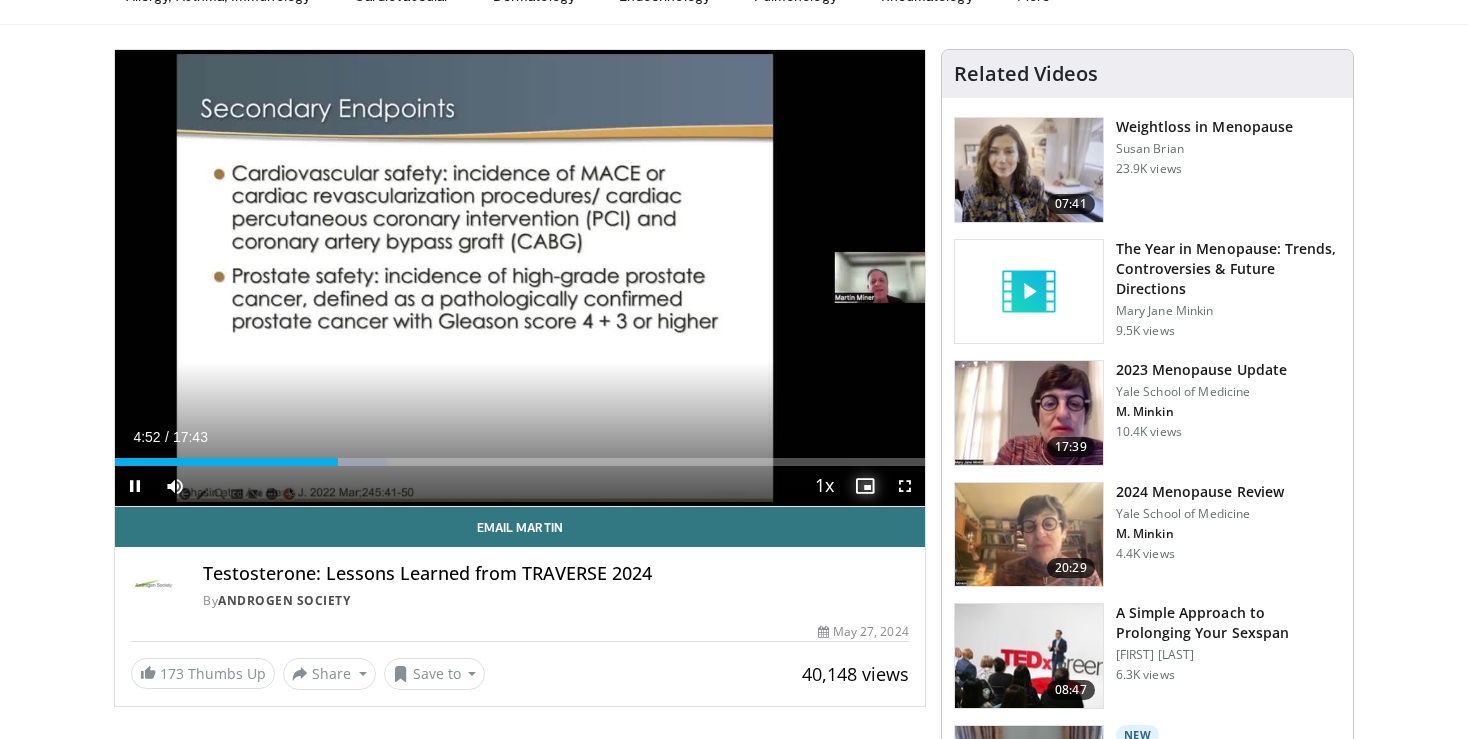 click at bounding box center [865, 486] 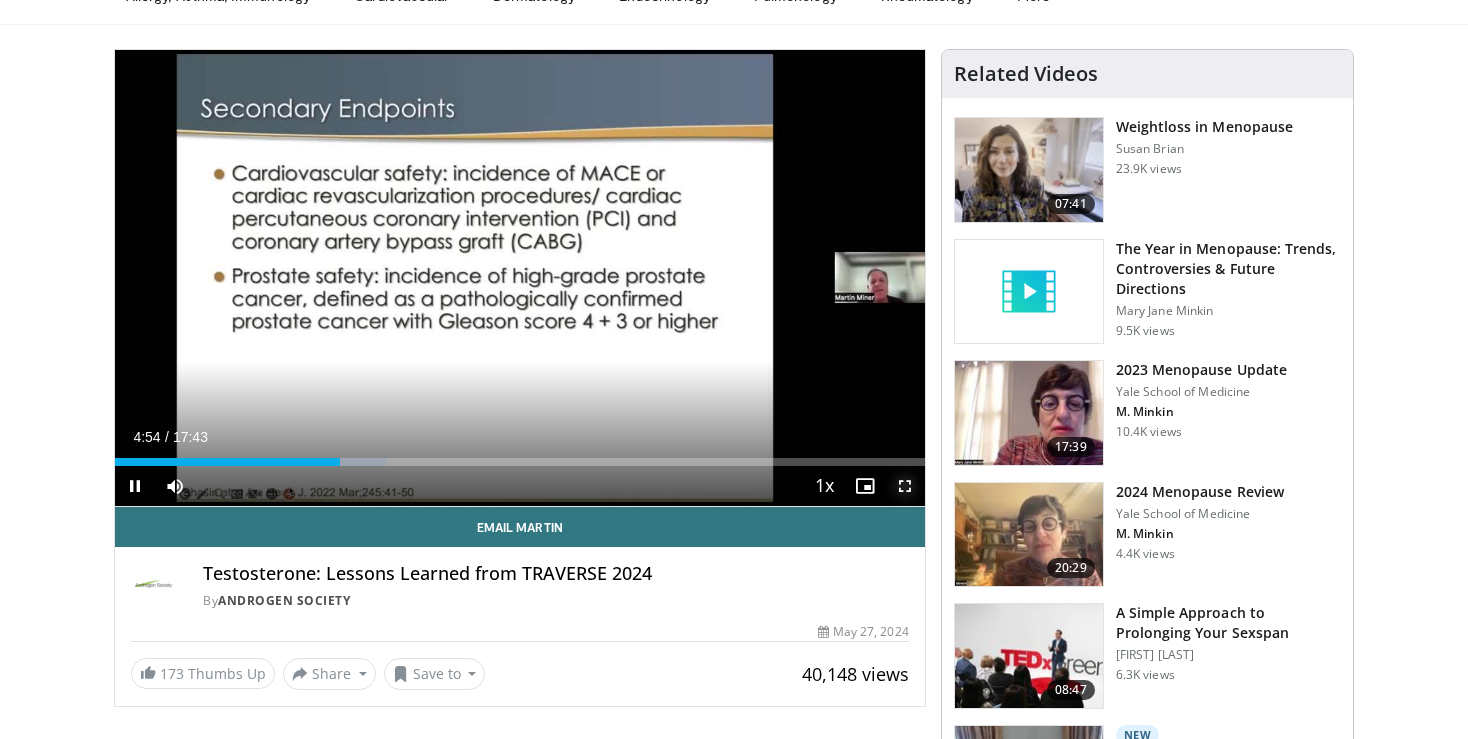 click at bounding box center (905, 486) 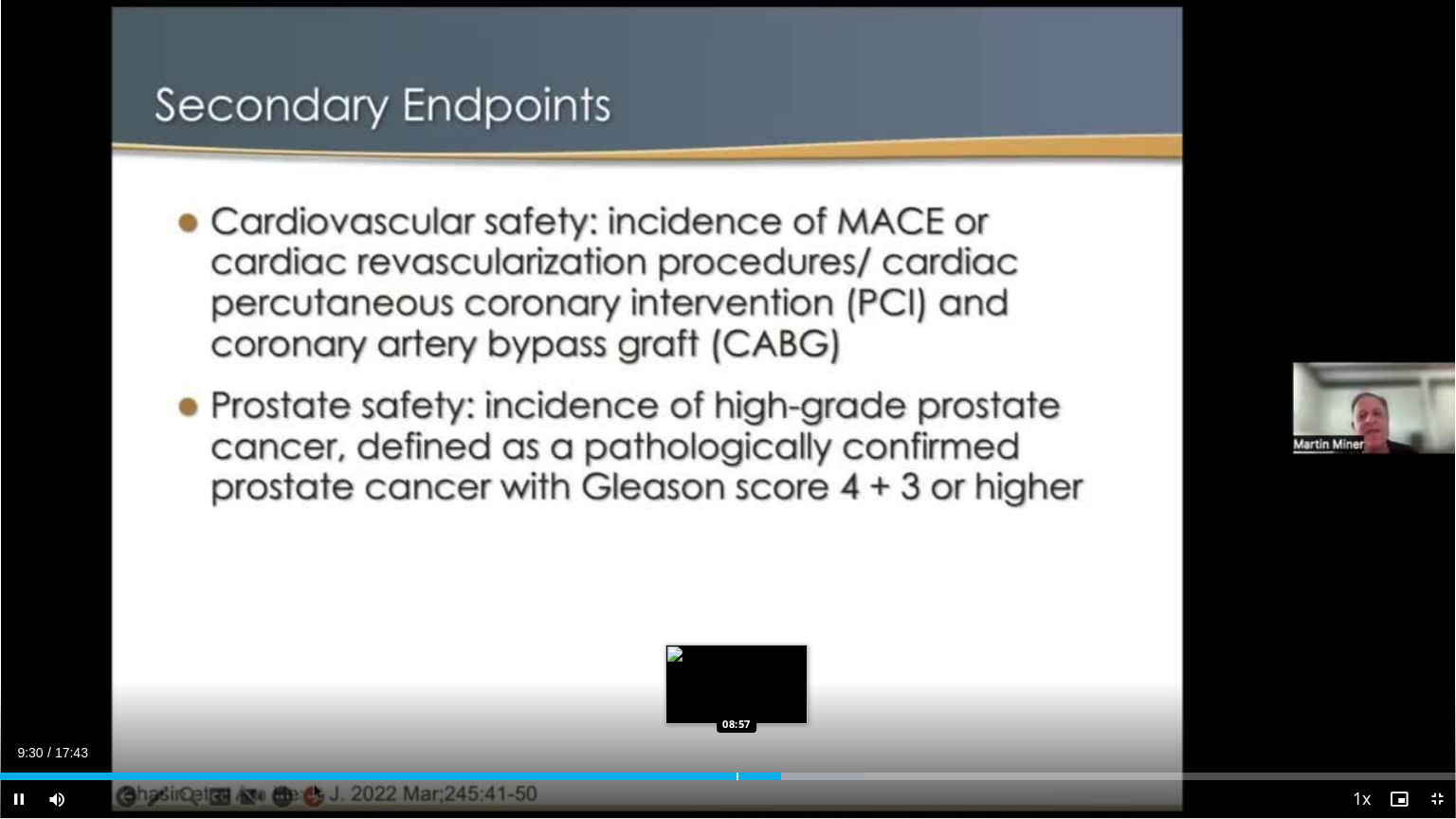 click on "09:30" at bounding box center (391, 776) 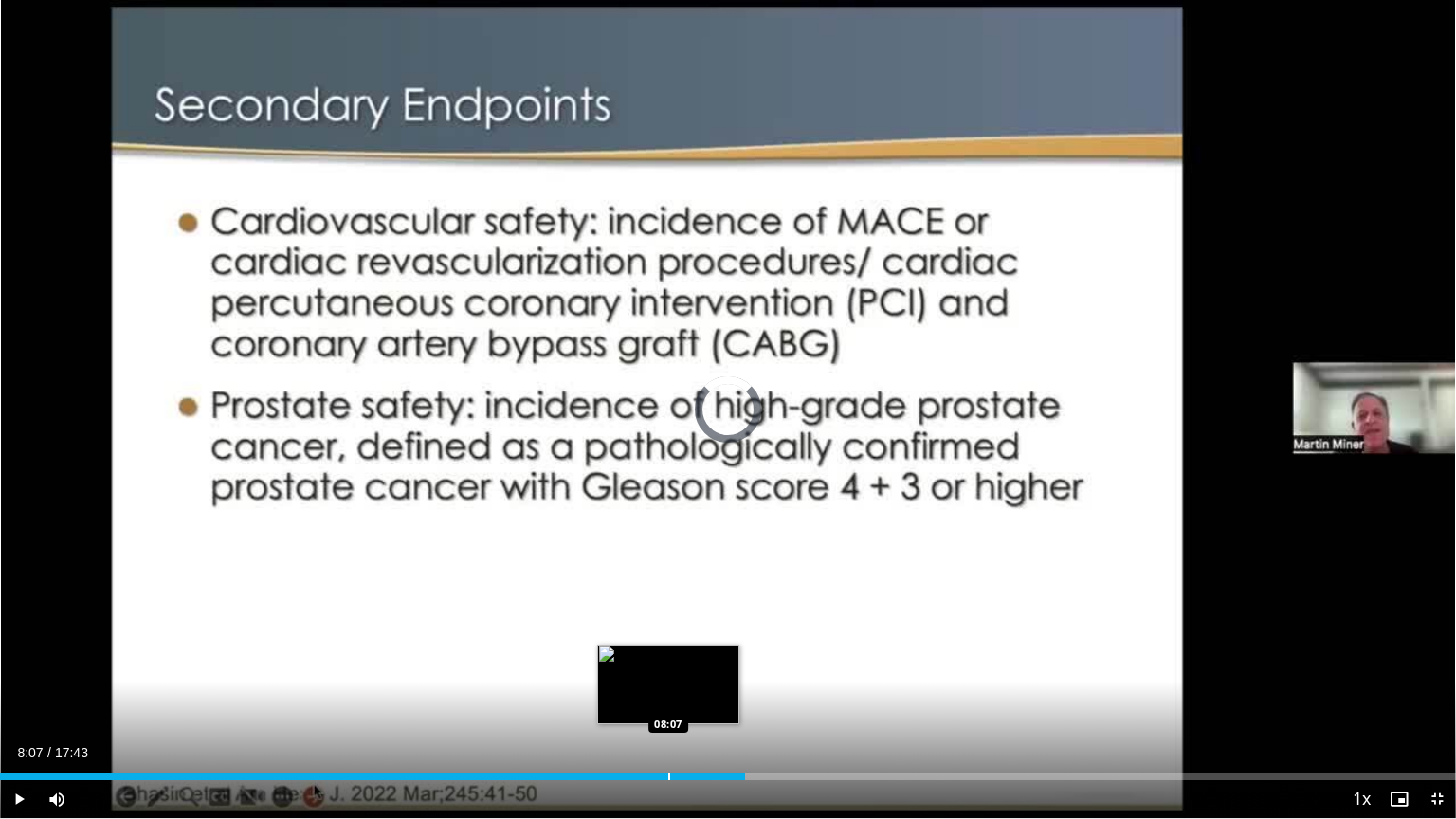 click on "Loaded :  46.09% 09:04 08:07" at bounding box center (728, 771) 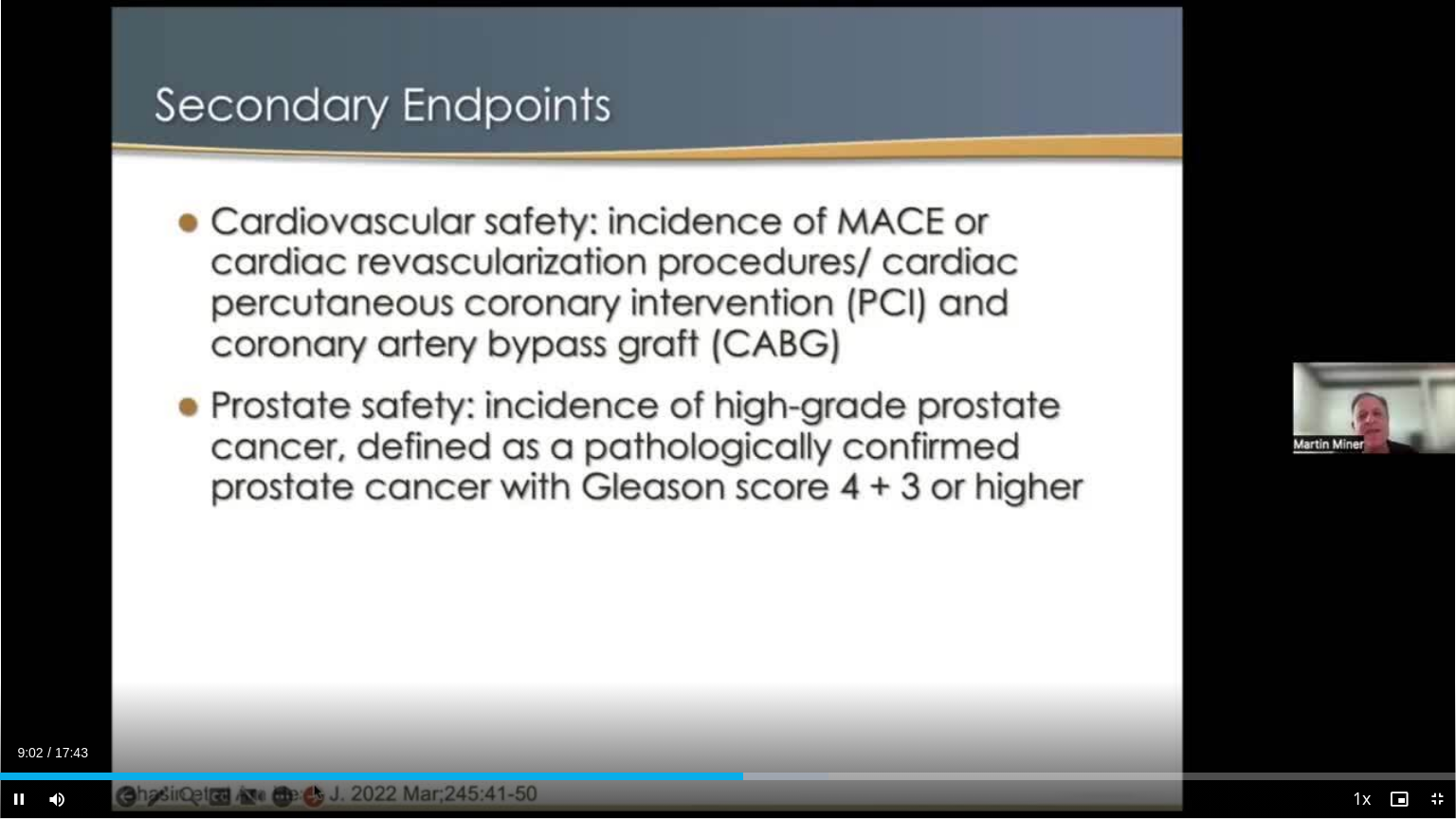 click on "**********" at bounding box center [728, 410] 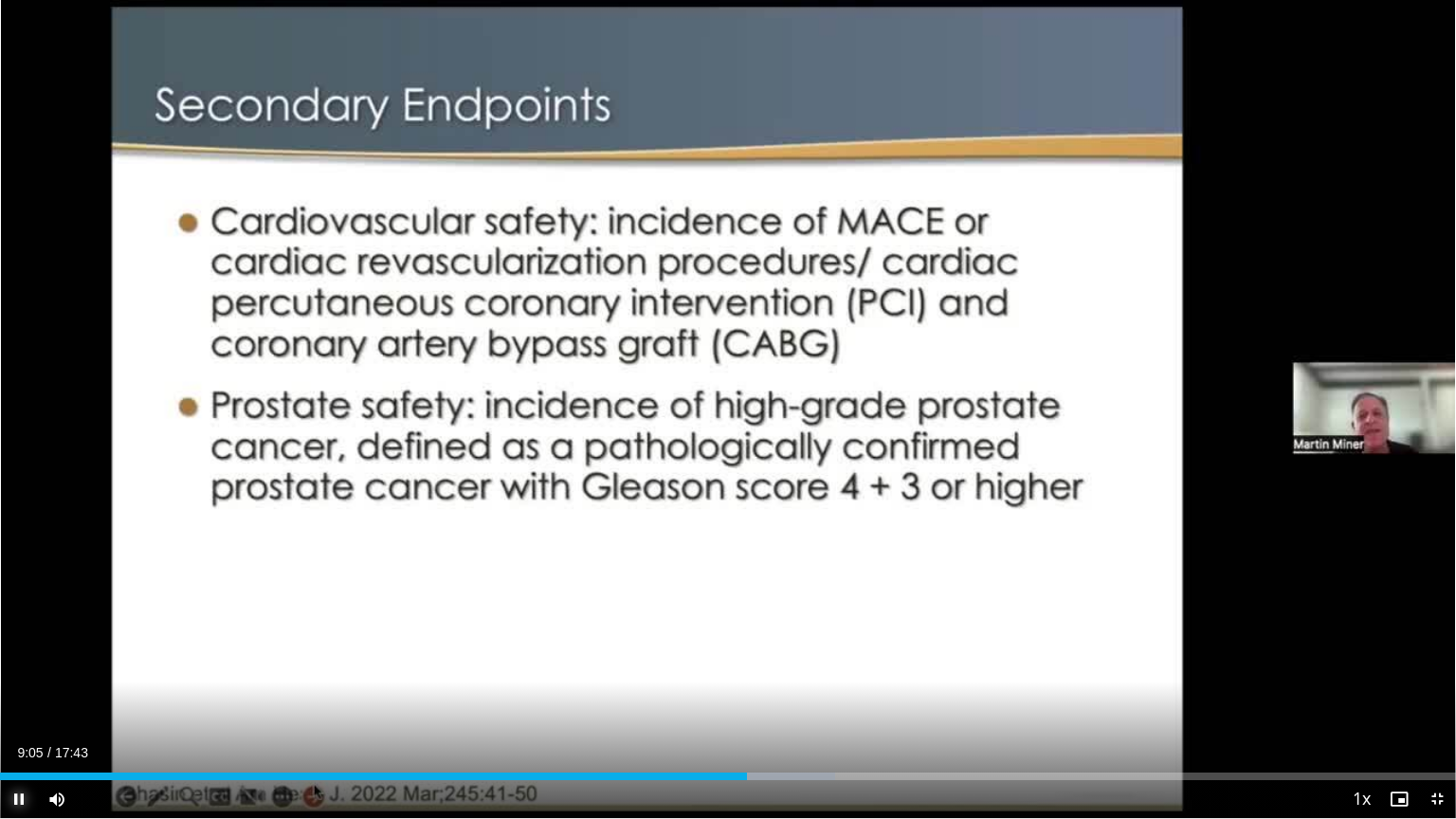 click at bounding box center [19, 799] 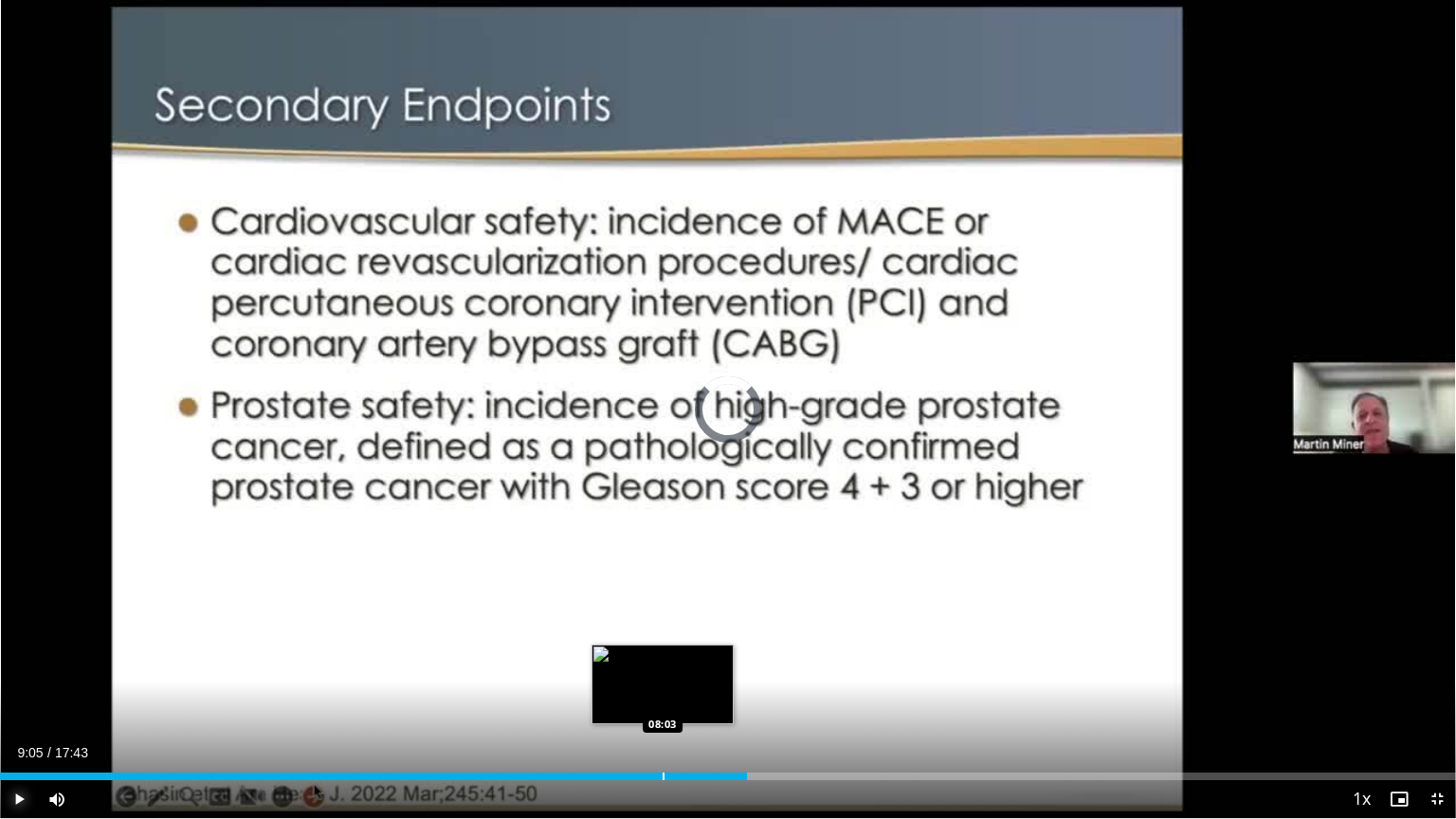 click on "09:05" at bounding box center (373, 776) 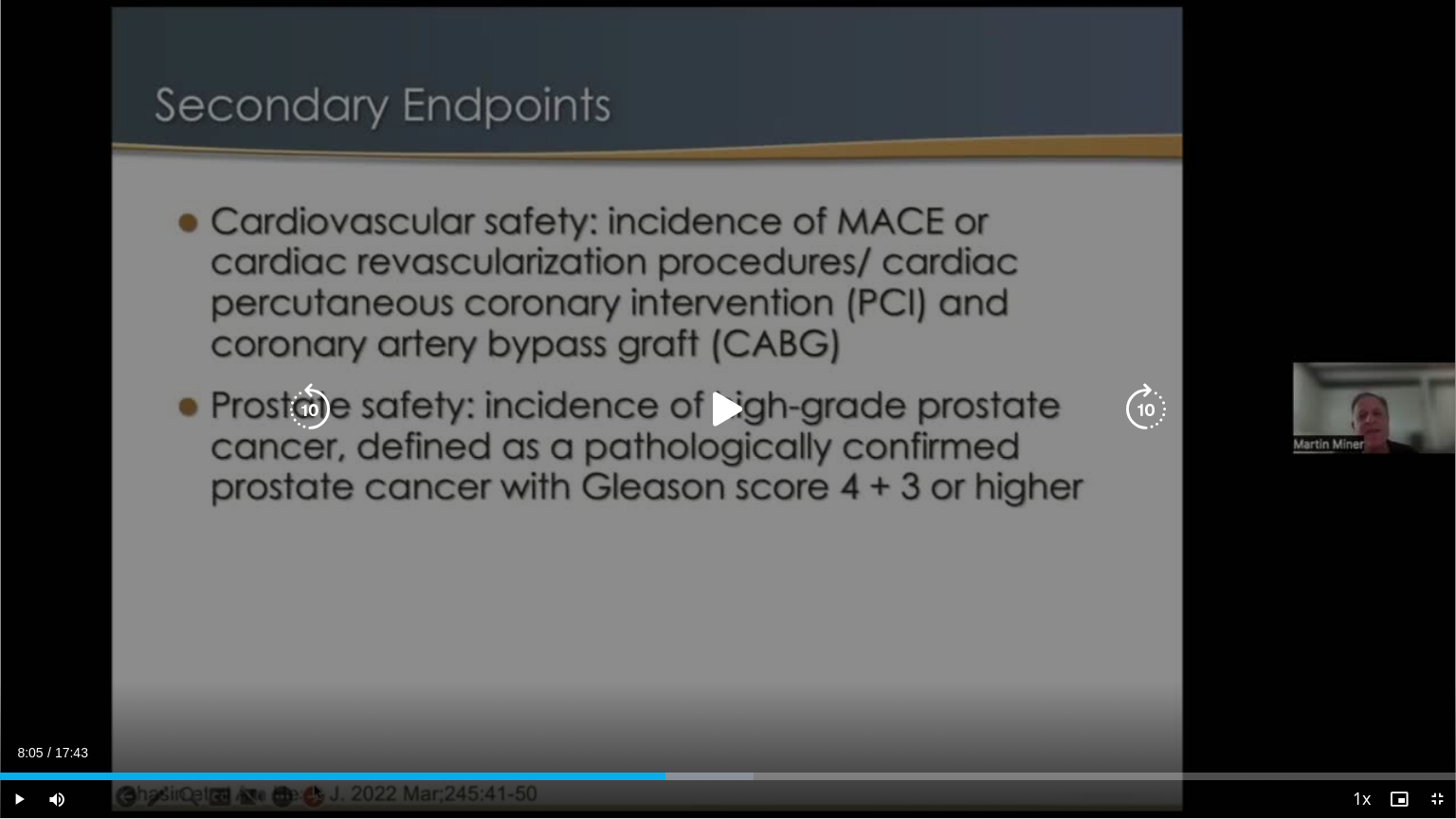click at bounding box center (728, 410) 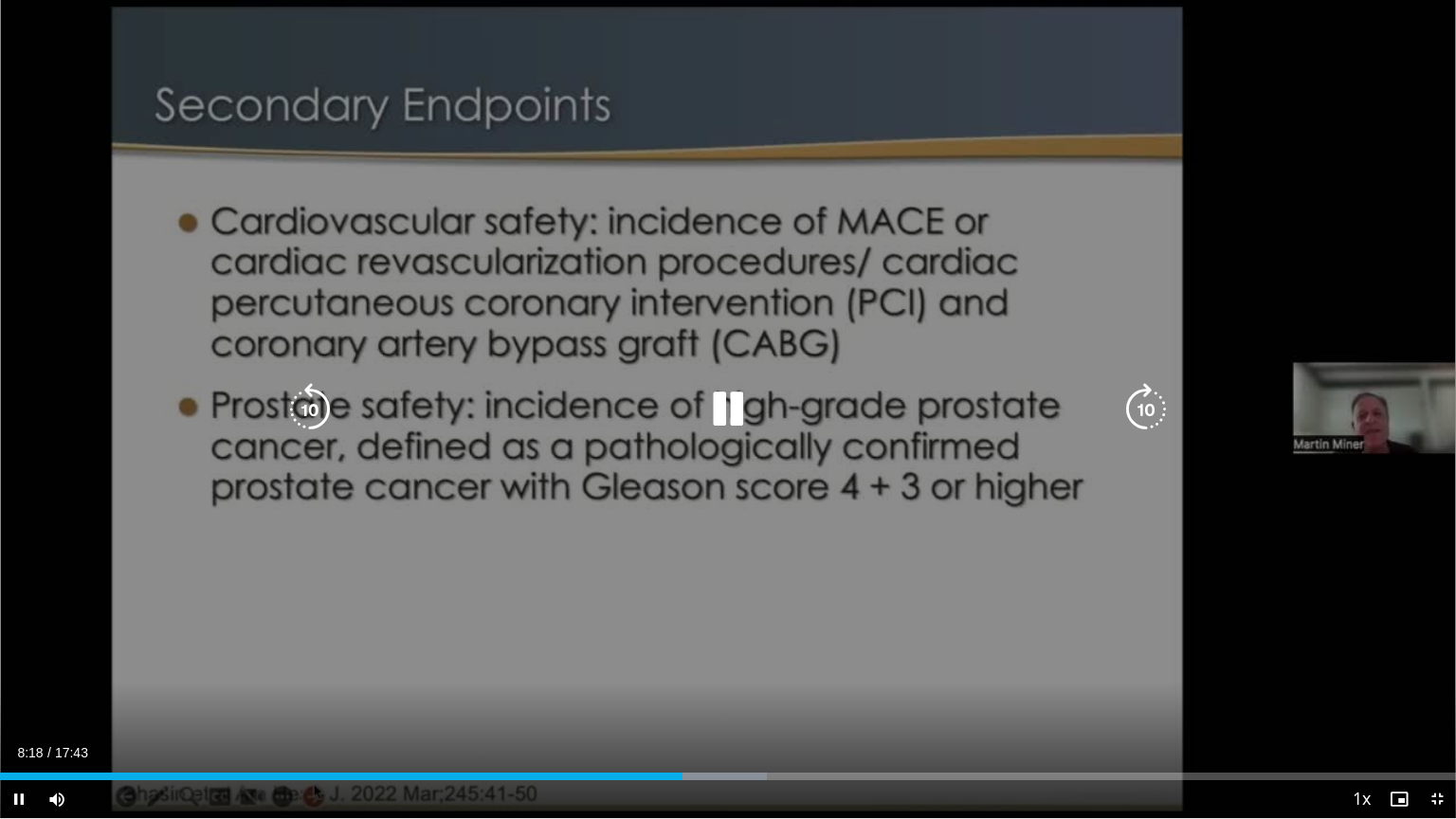 click at bounding box center [728, 410] 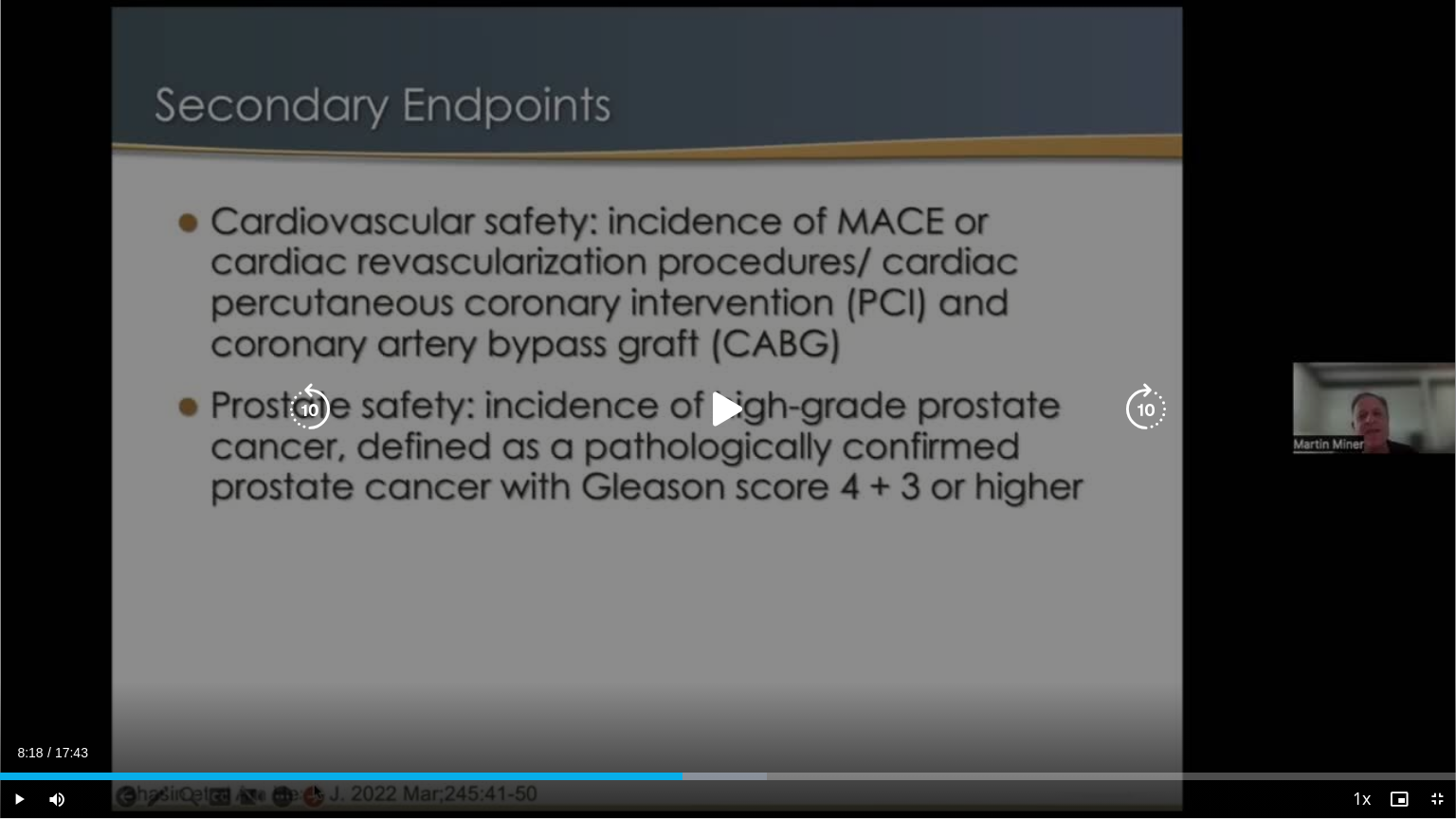 click at bounding box center (728, 410) 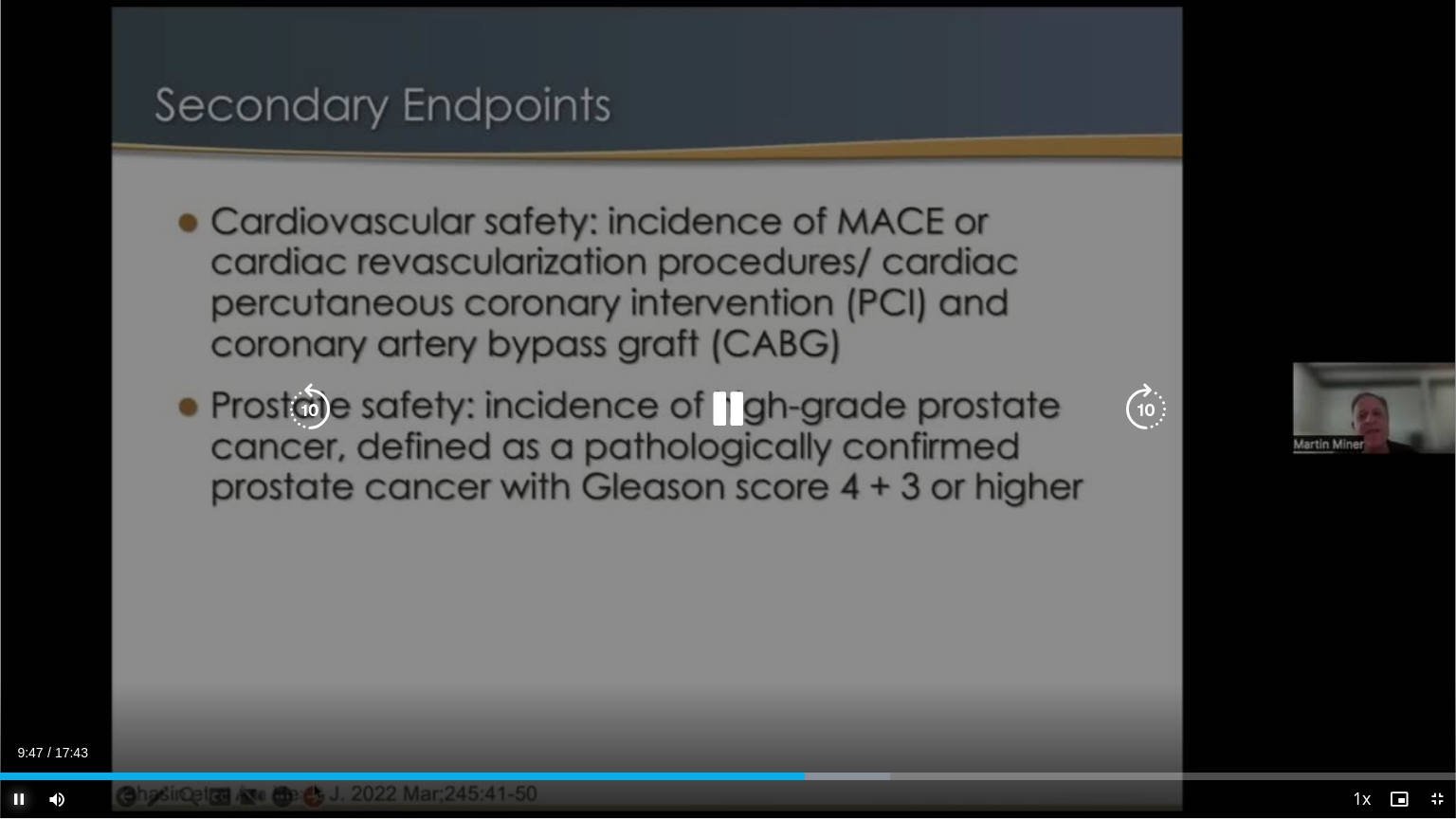 click at bounding box center (19, 799) 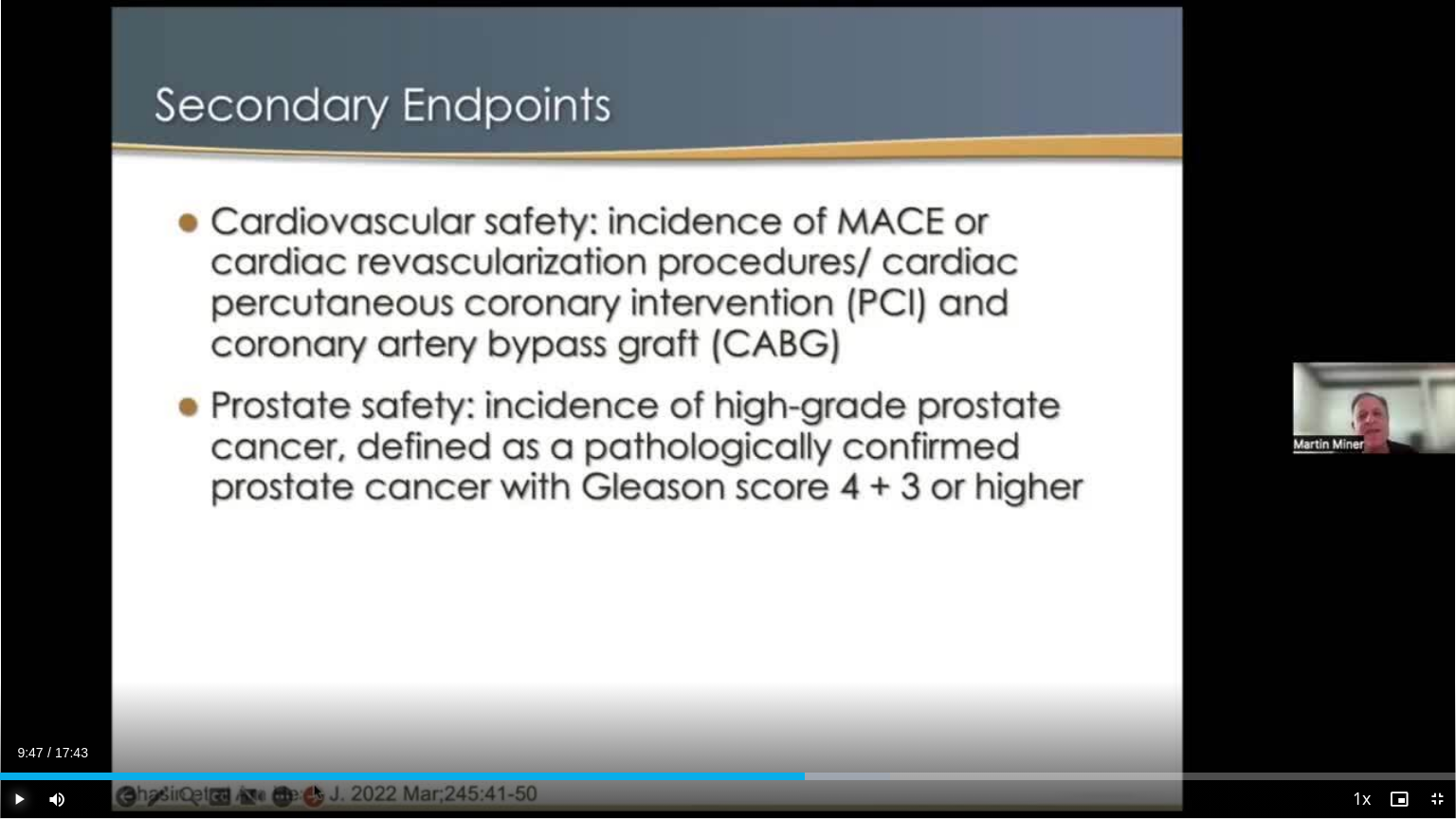 click at bounding box center (19, 799) 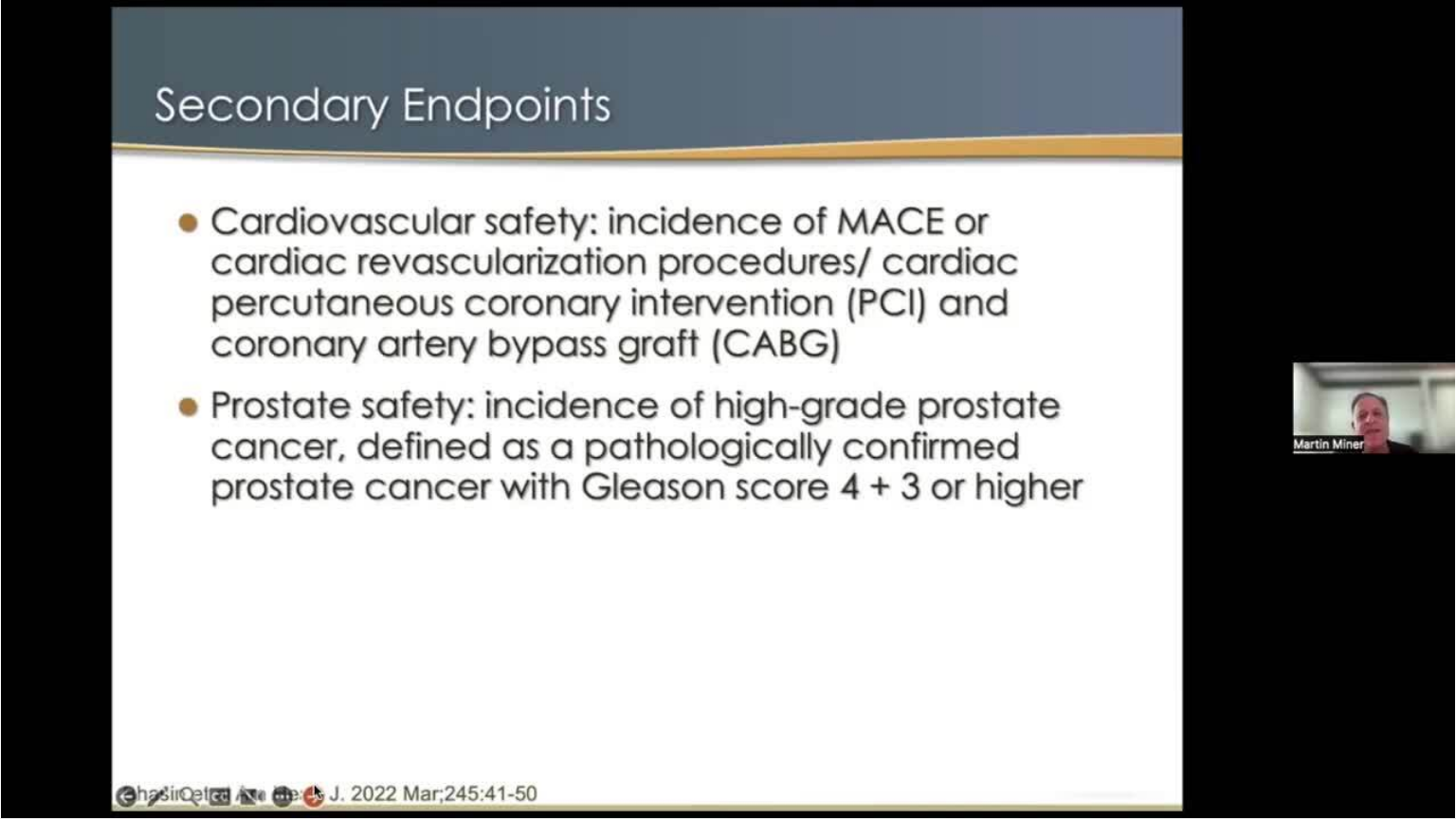 click on "10 seconds
Tap to unmute" at bounding box center [728, 409] 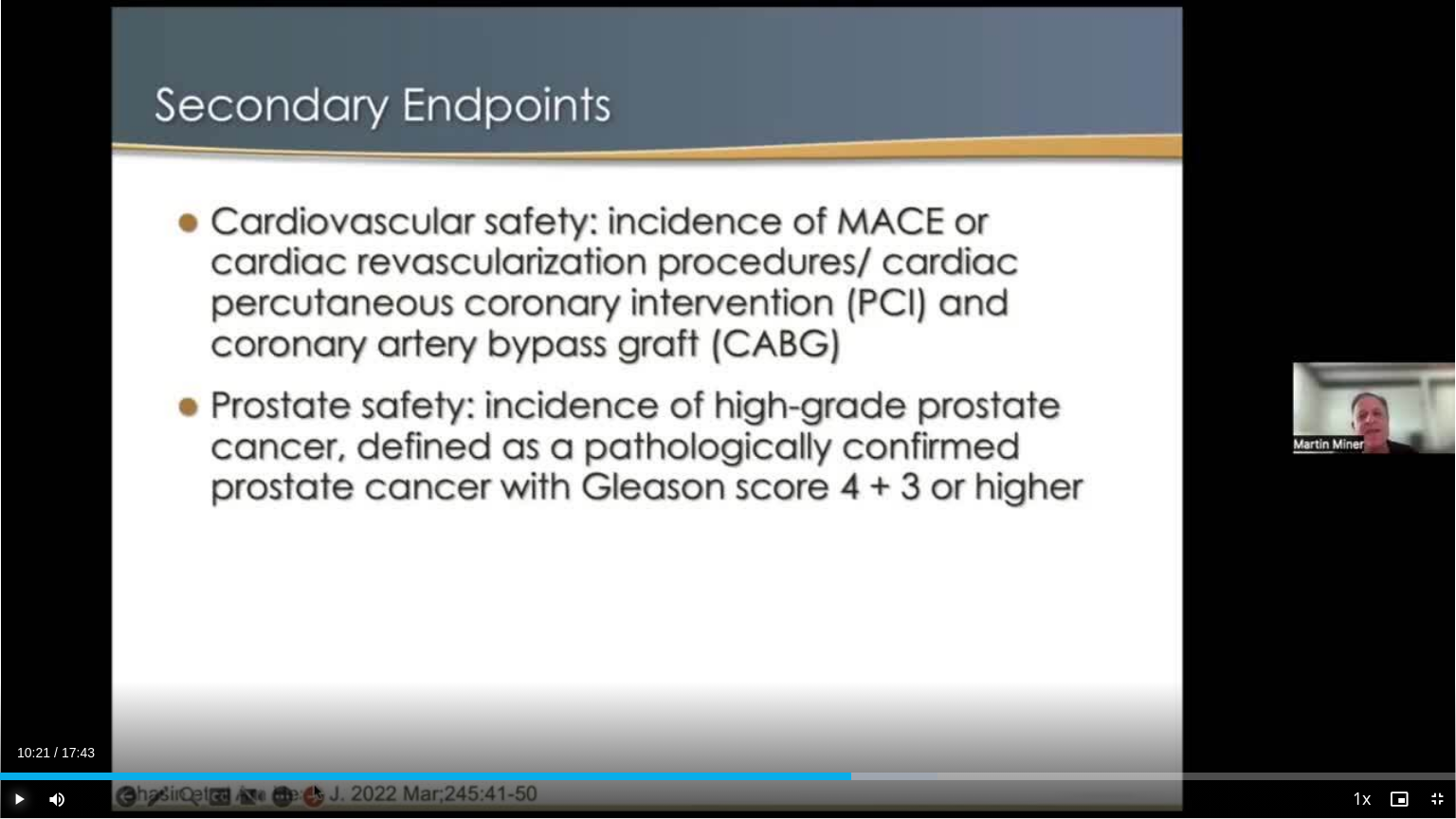 click at bounding box center (19, 799) 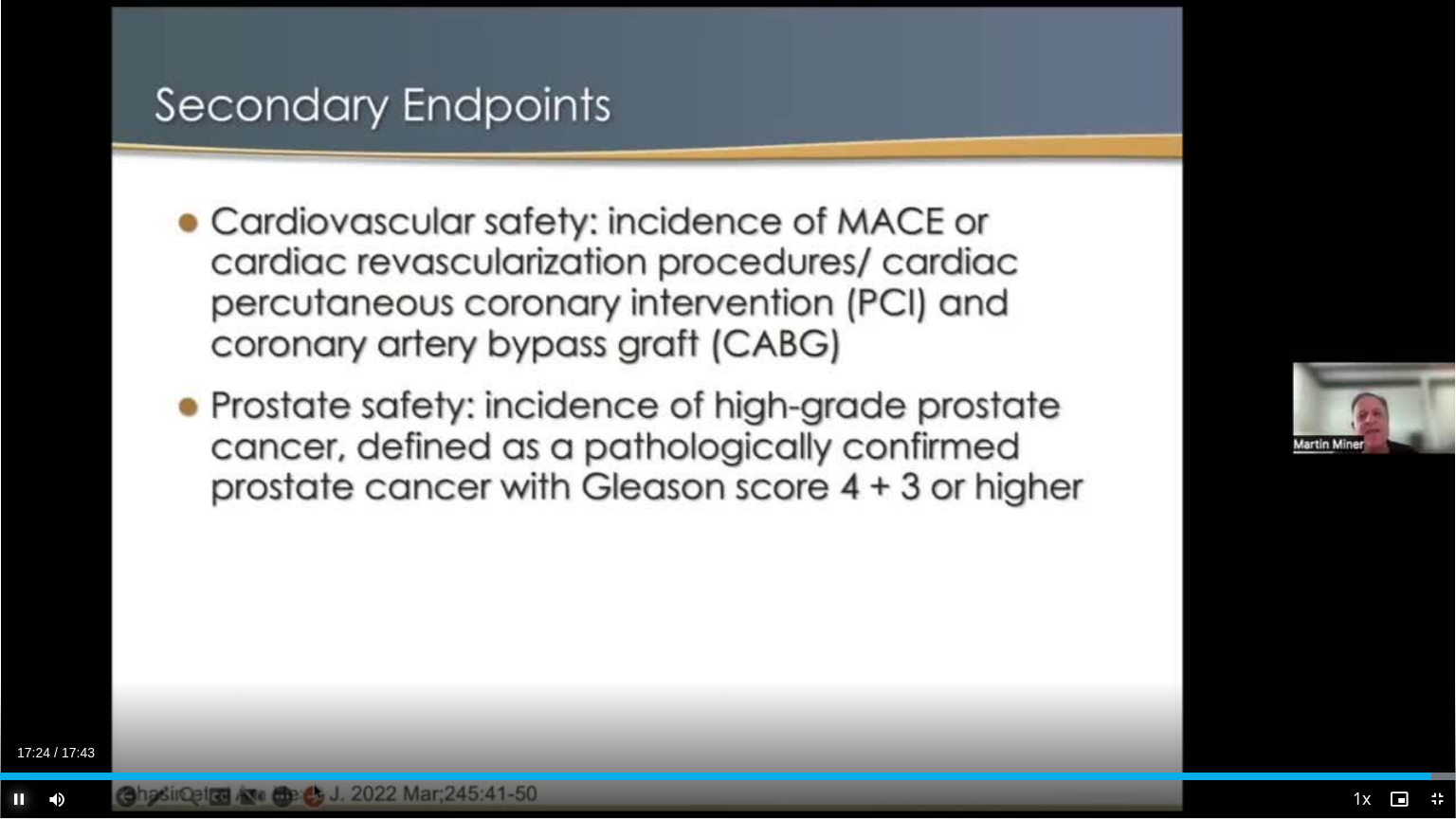 click at bounding box center [19, 799] 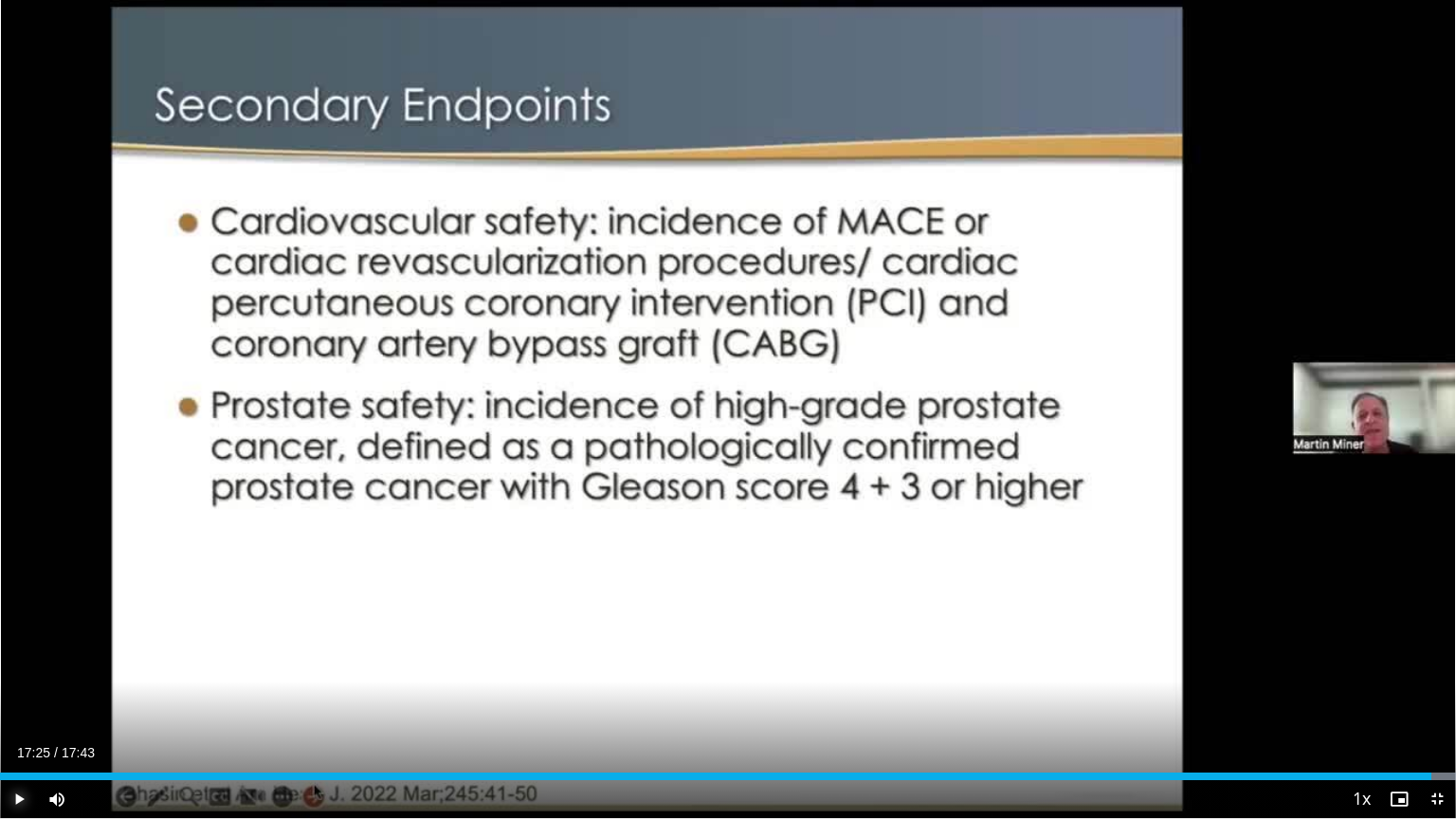 click at bounding box center (19, 799) 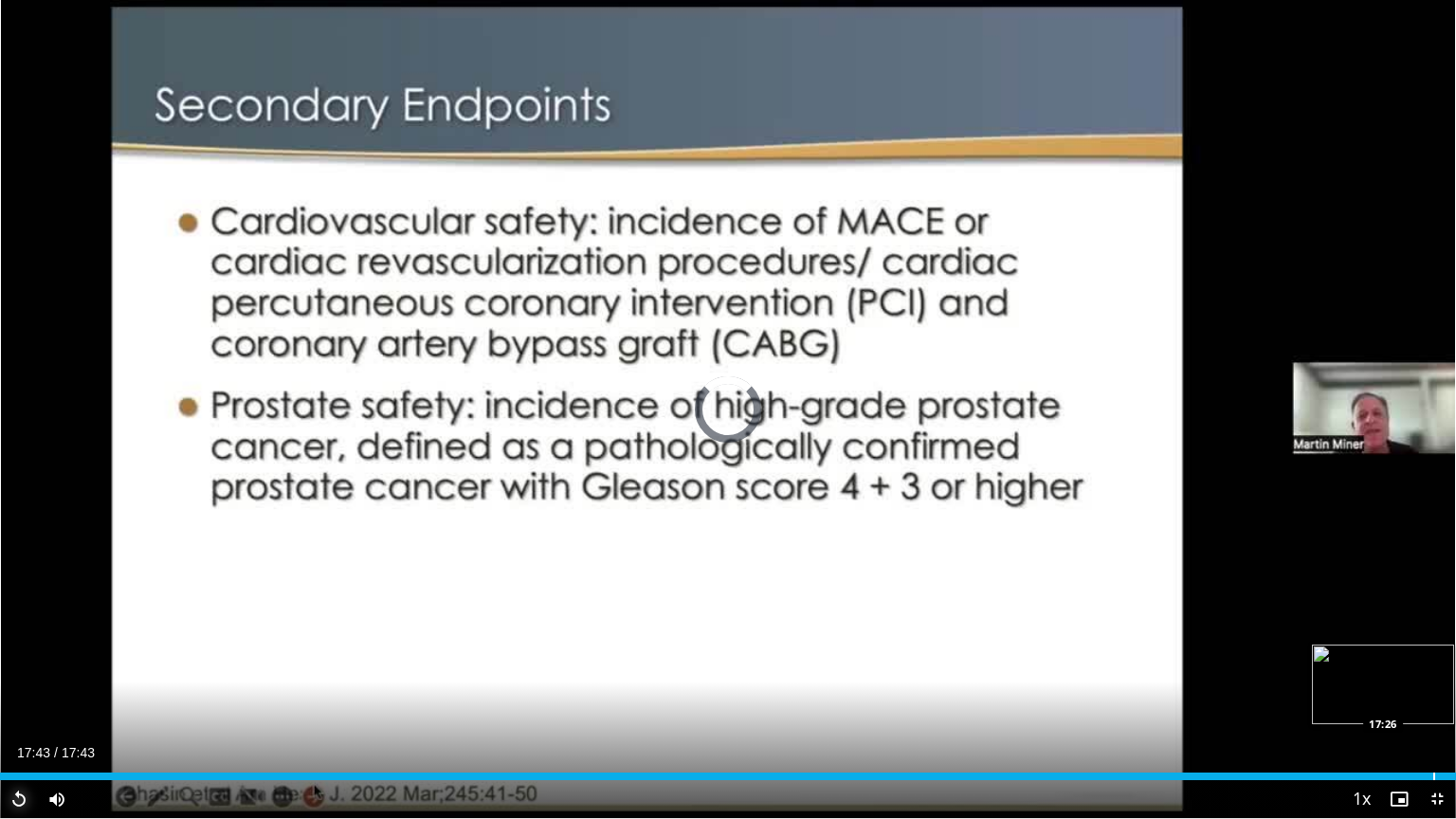 click on "Loaded :  100.00% 17:43 17:26" at bounding box center (728, 771) 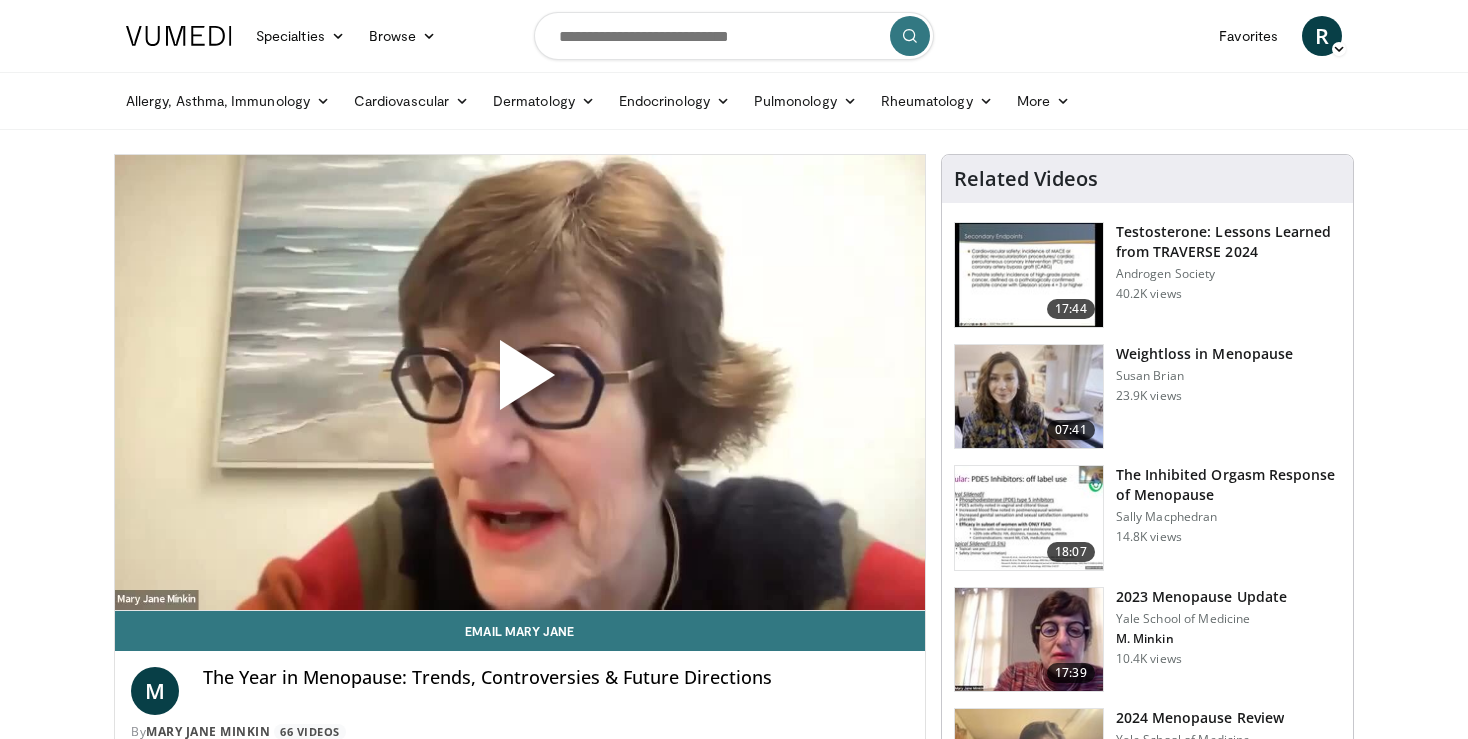 scroll, scrollTop: 0, scrollLeft: 0, axis: both 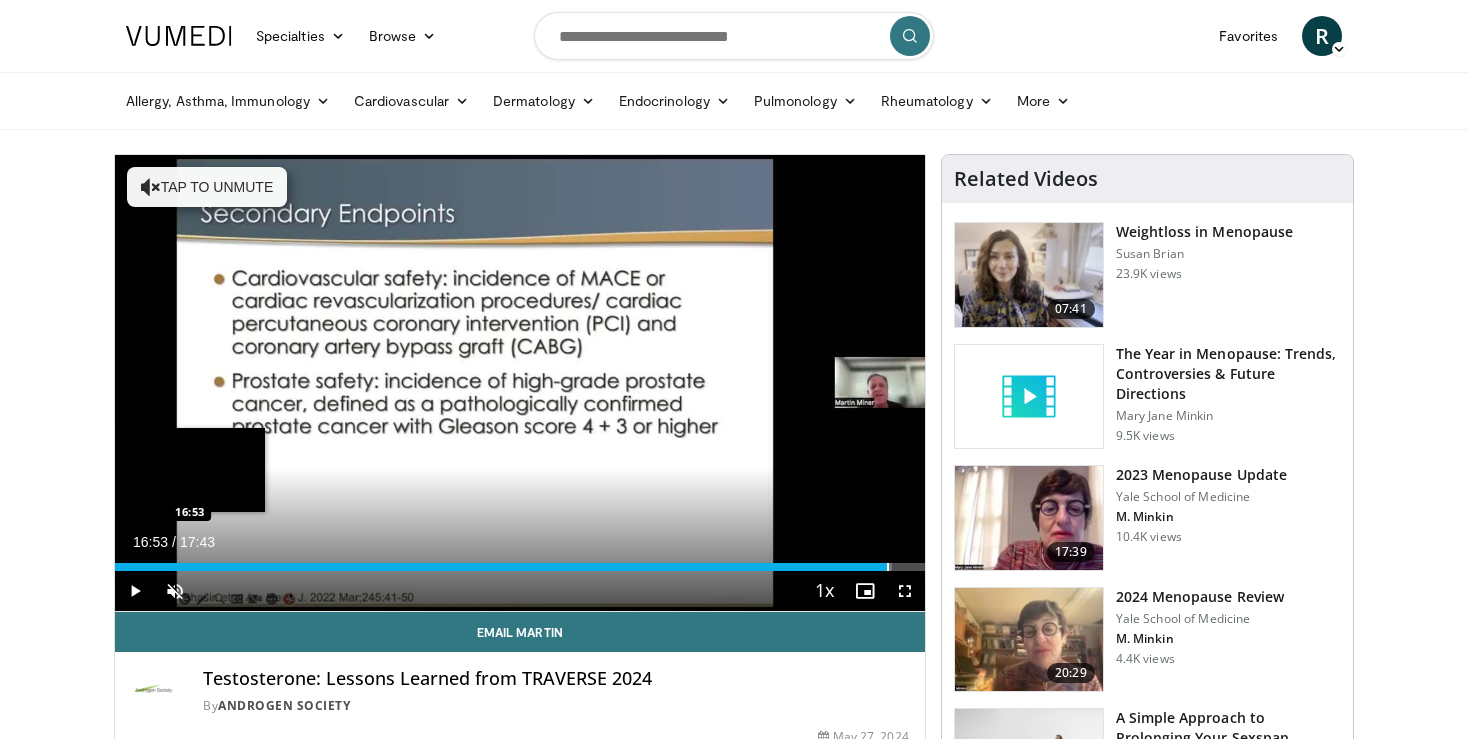 click at bounding box center (888, 567) 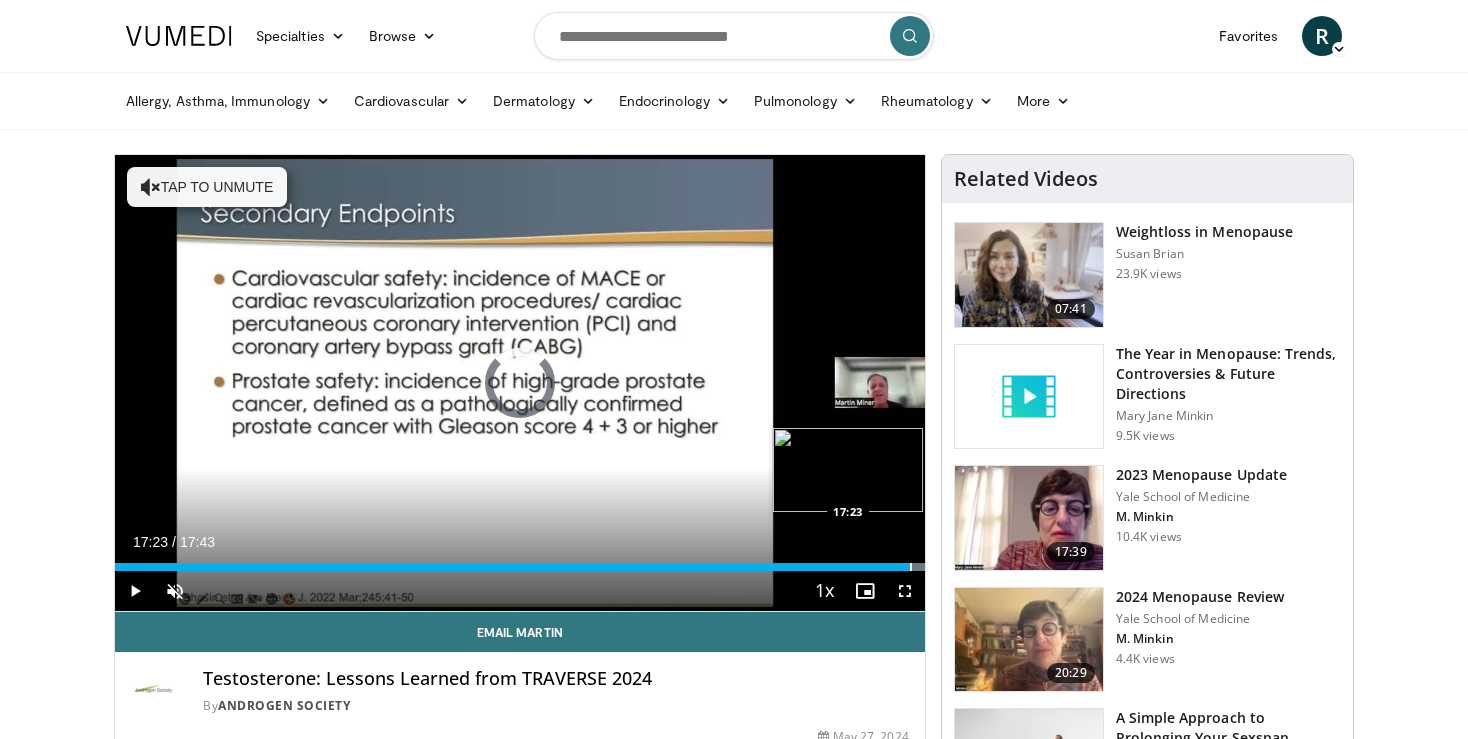 click on "Loaded :  100.00% 16:57 17:23" at bounding box center [520, 567] 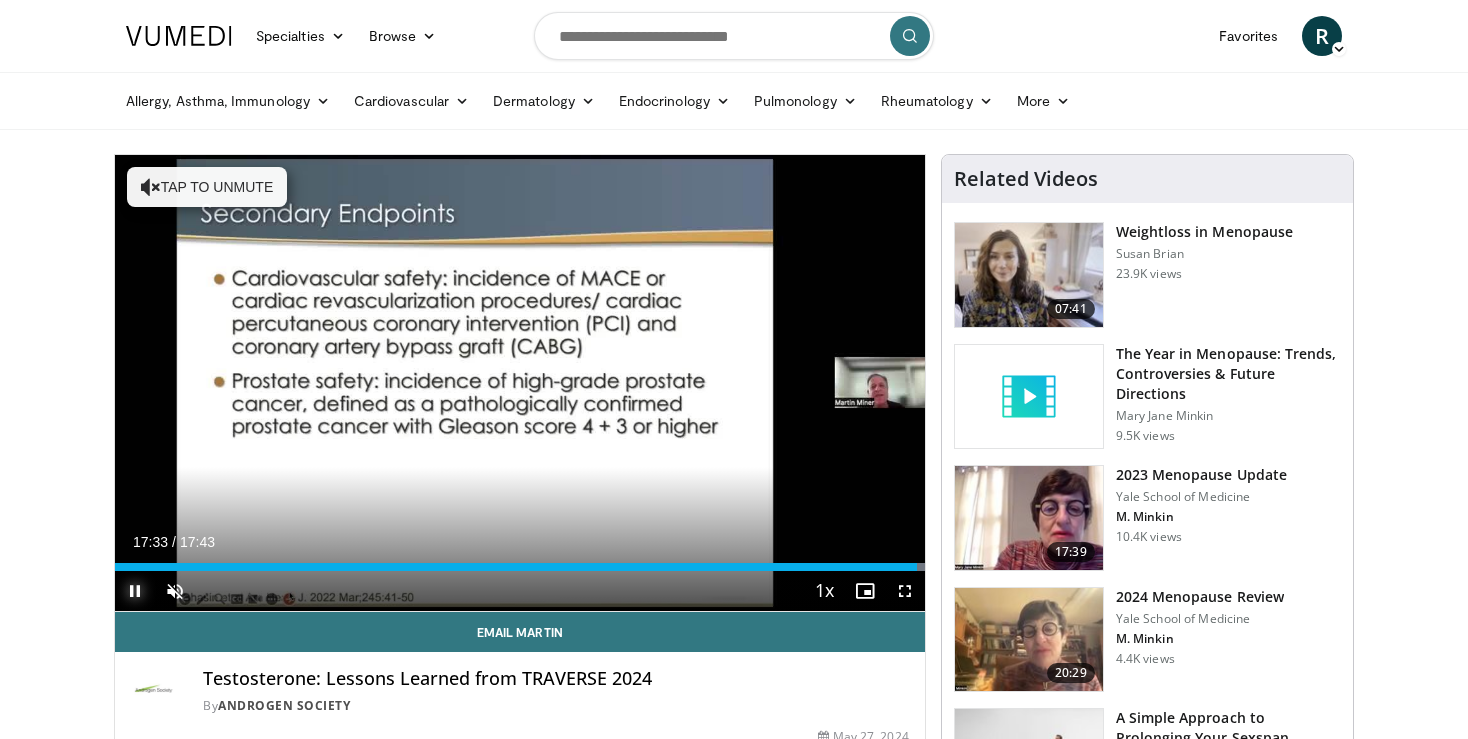 click at bounding box center (135, 591) 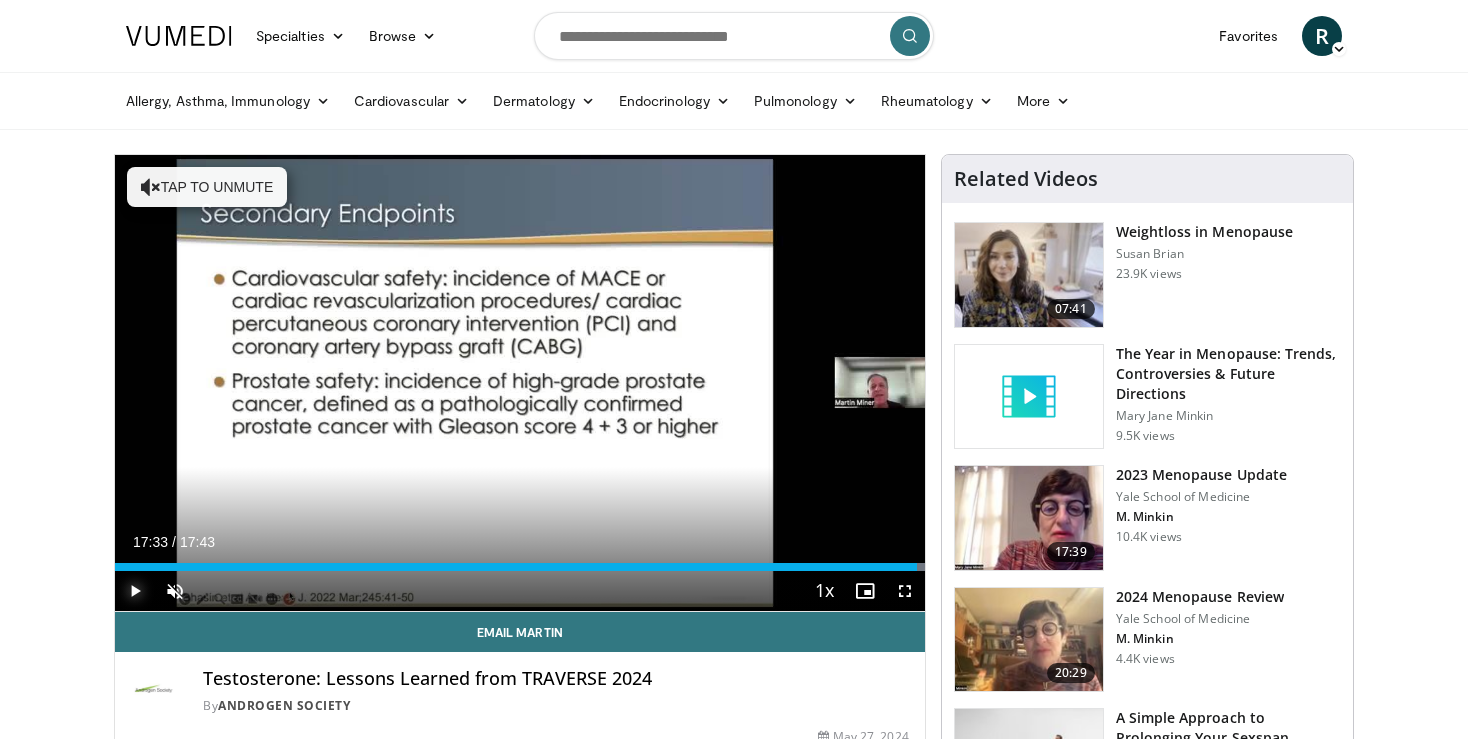 click at bounding box center [135, 591] 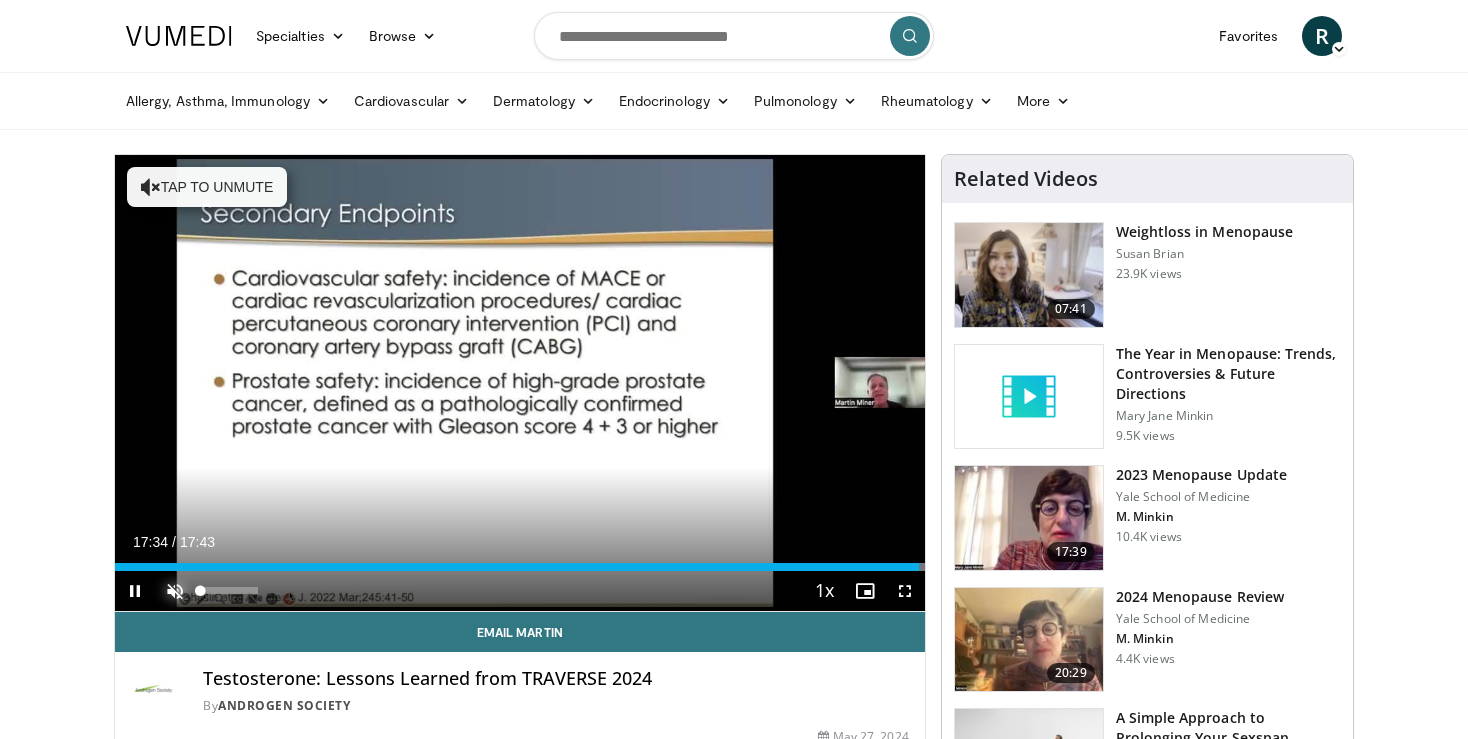 click at bounding box center (175, 591) 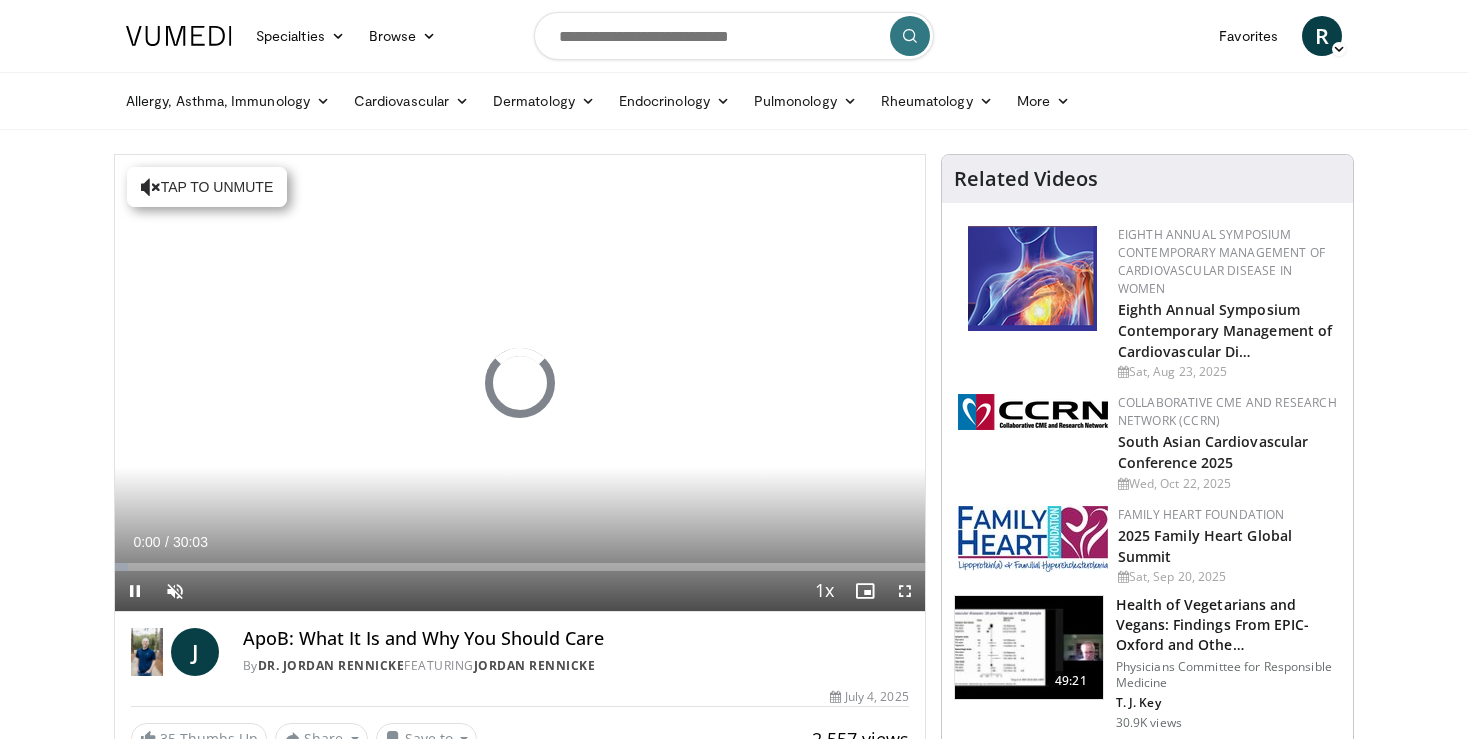 scroll, scrollTop: 0, scrollLeft: 0, axis: both 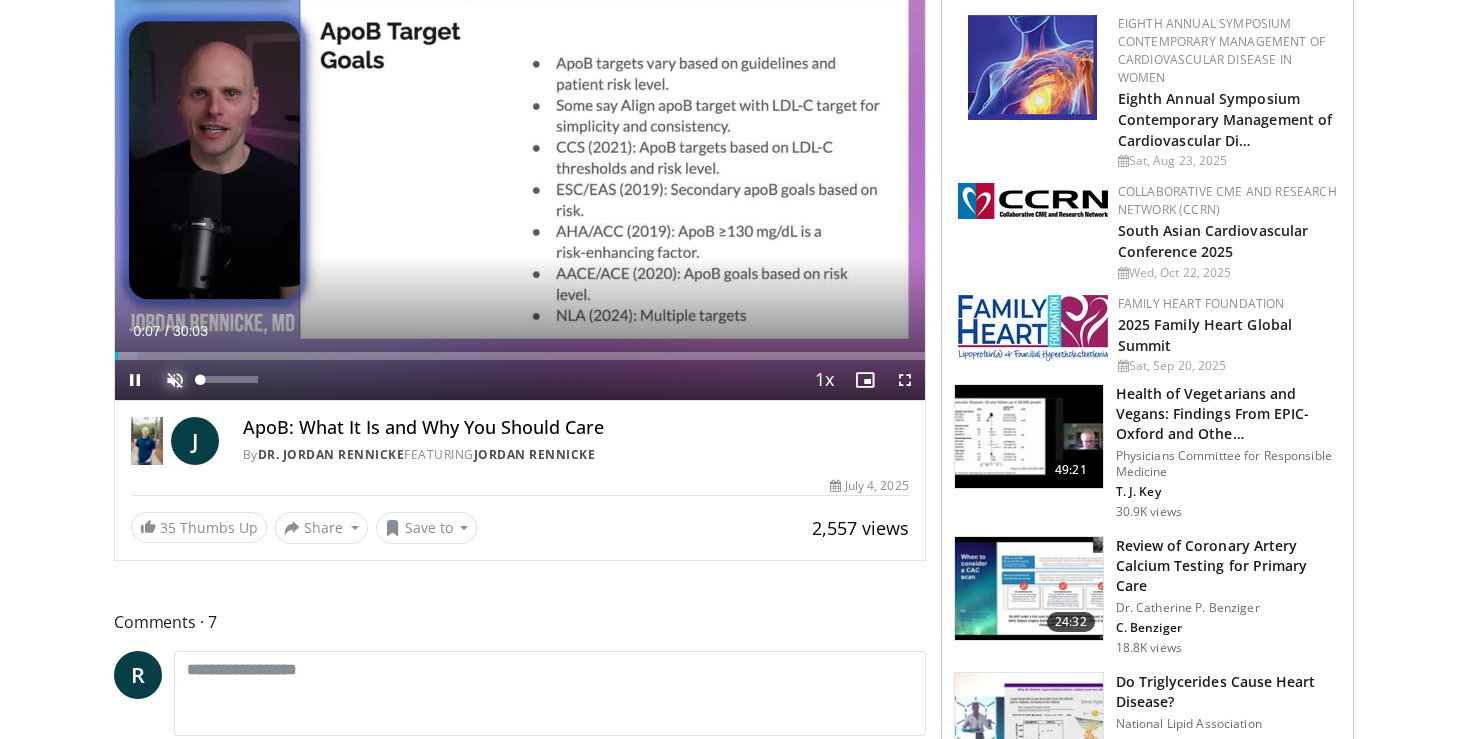 click at bounding box center [175, 380] 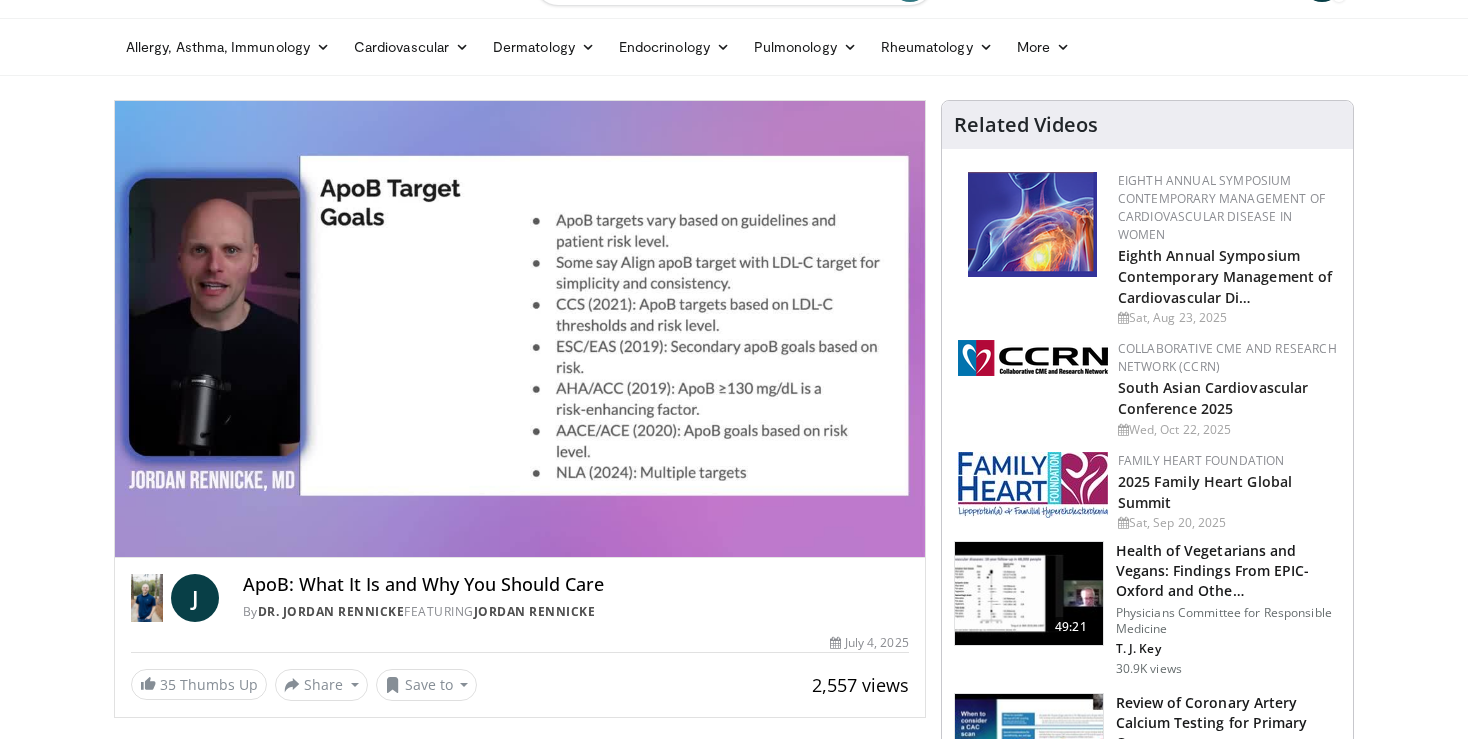 scroll, scrollTop: 105, scrollLeft: 0, axis: vertical 